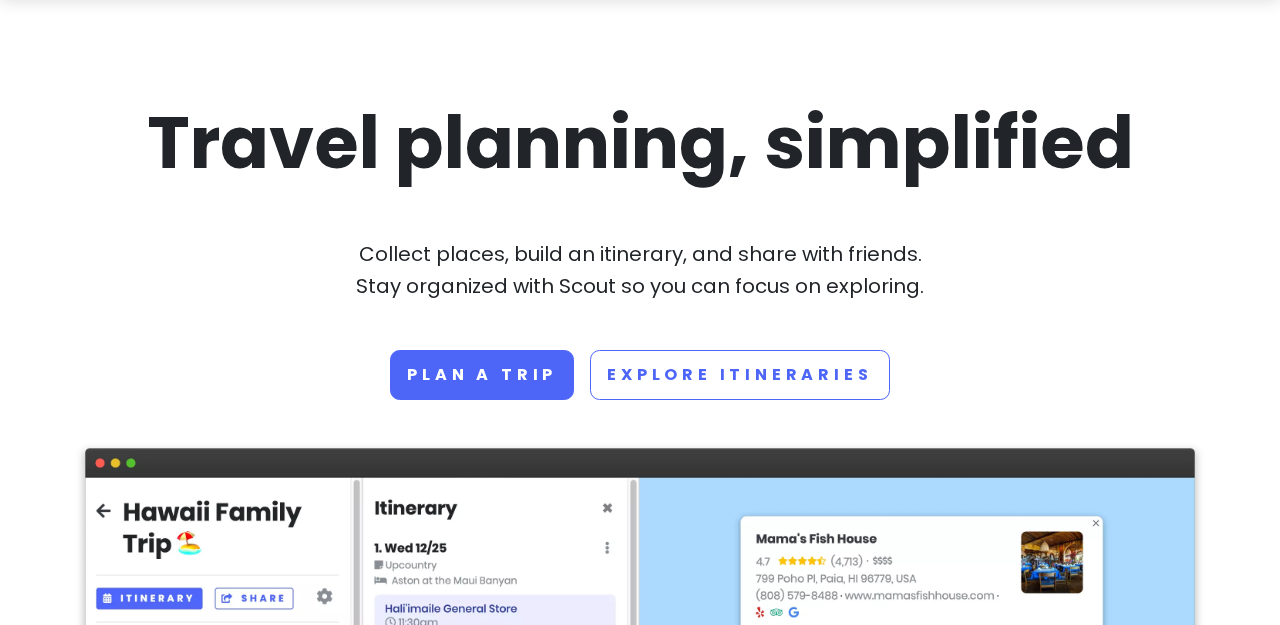scroll, scrollTop: 76, scrollLeft: 0, axis: vertical 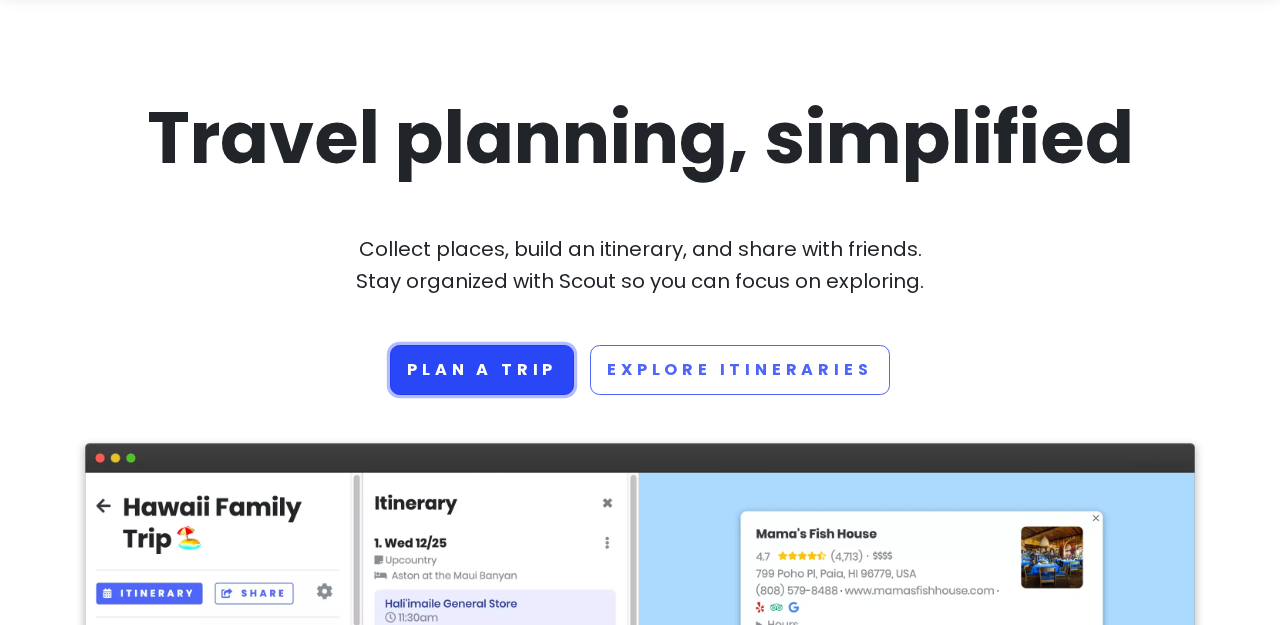 click on "Plan a trip" at bounding box center (482, 370) 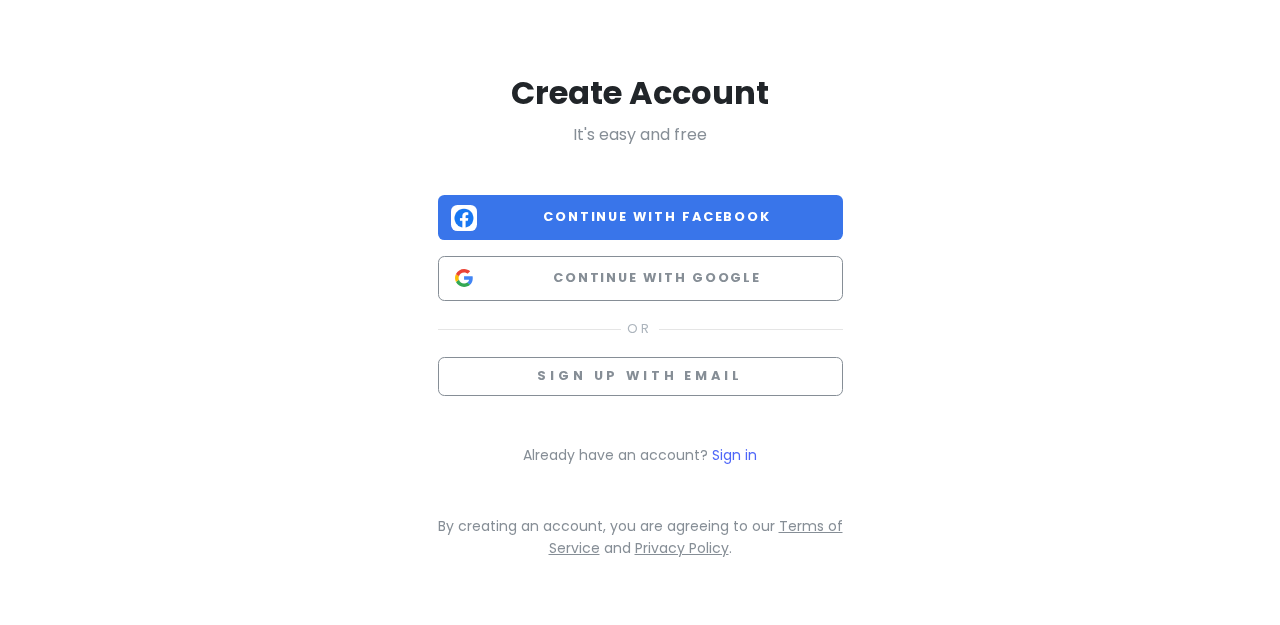 scroll, scrollTop: 0, scrollLeft: 0, axis: both 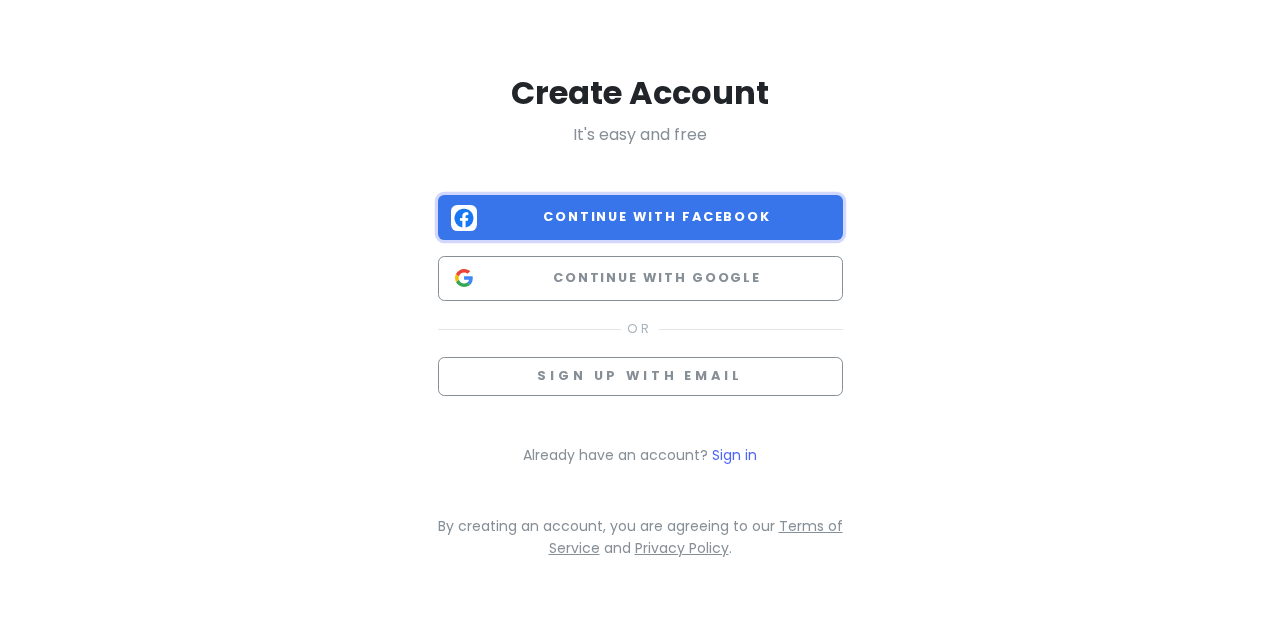 click on "Continue with Facebook" at bounding box center [657, 217] 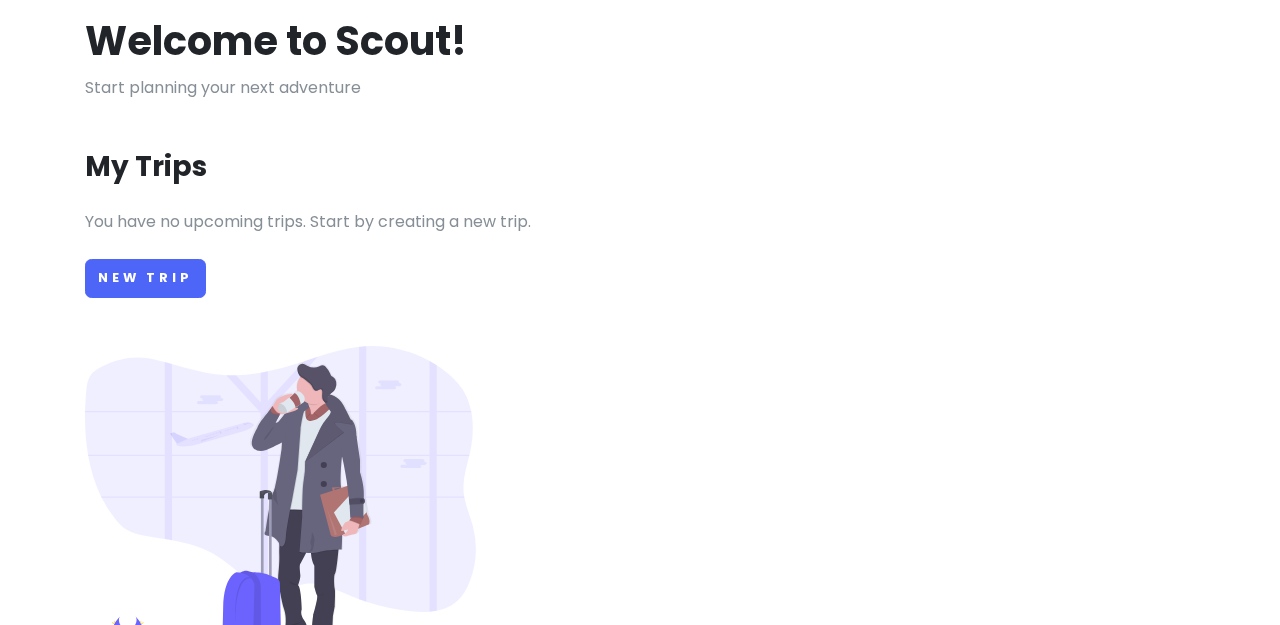 scroll, scrollTop: 51, scrollLeft: 0, axis: vertical 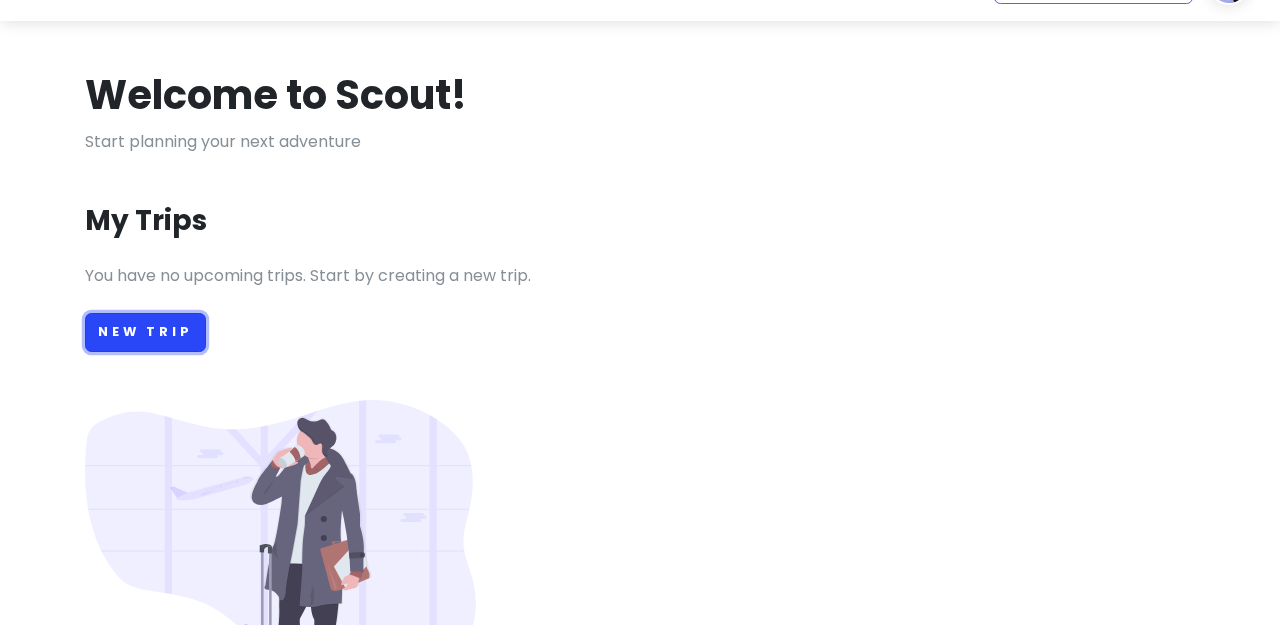 click on "New Trip" at bounding box center (145, 332) 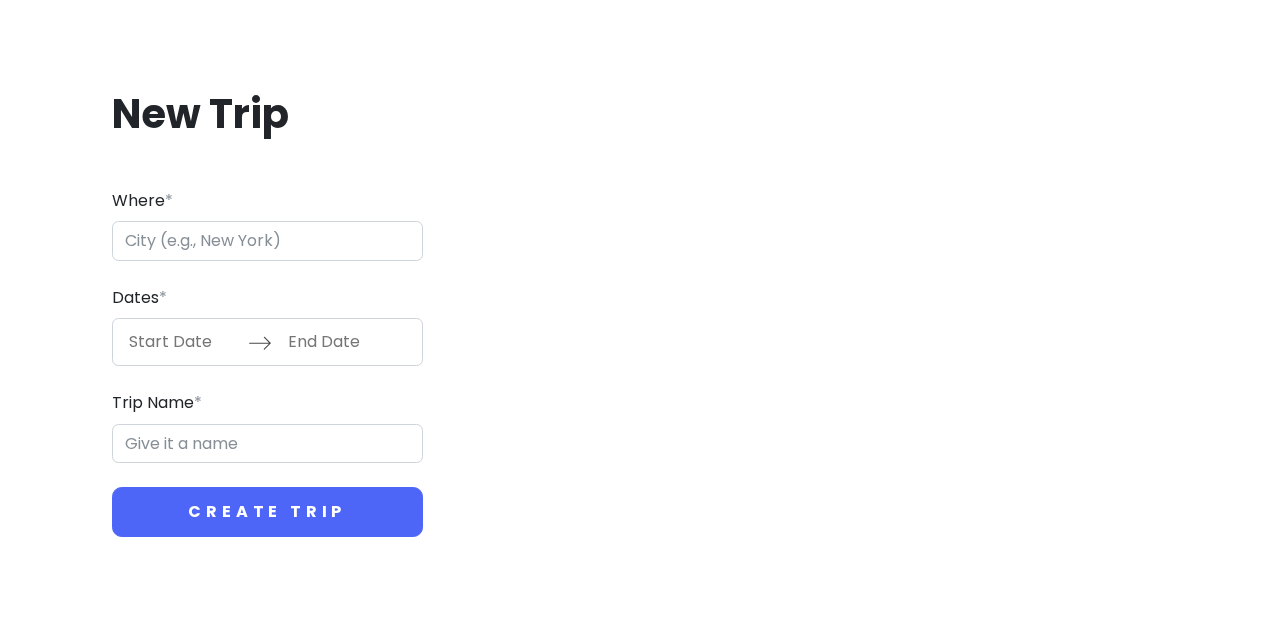 scroll, scrollTop: 0, scrollLeft: 0, axis: both 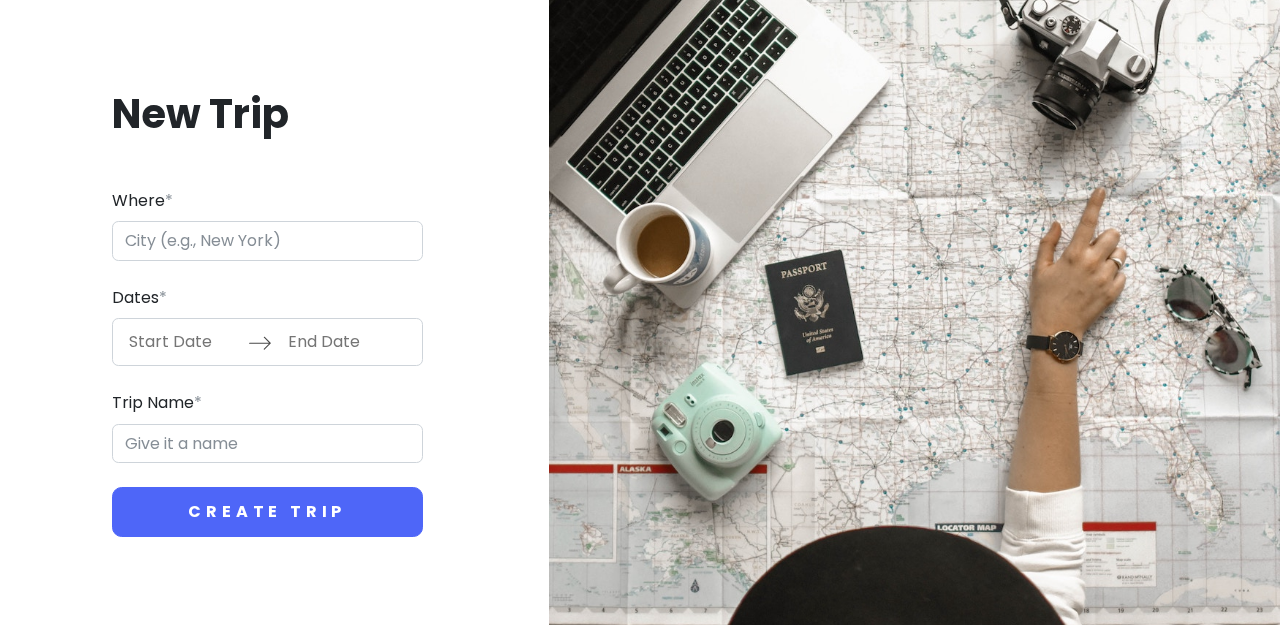 click on "Where  *" at bounding box center (267, 241) 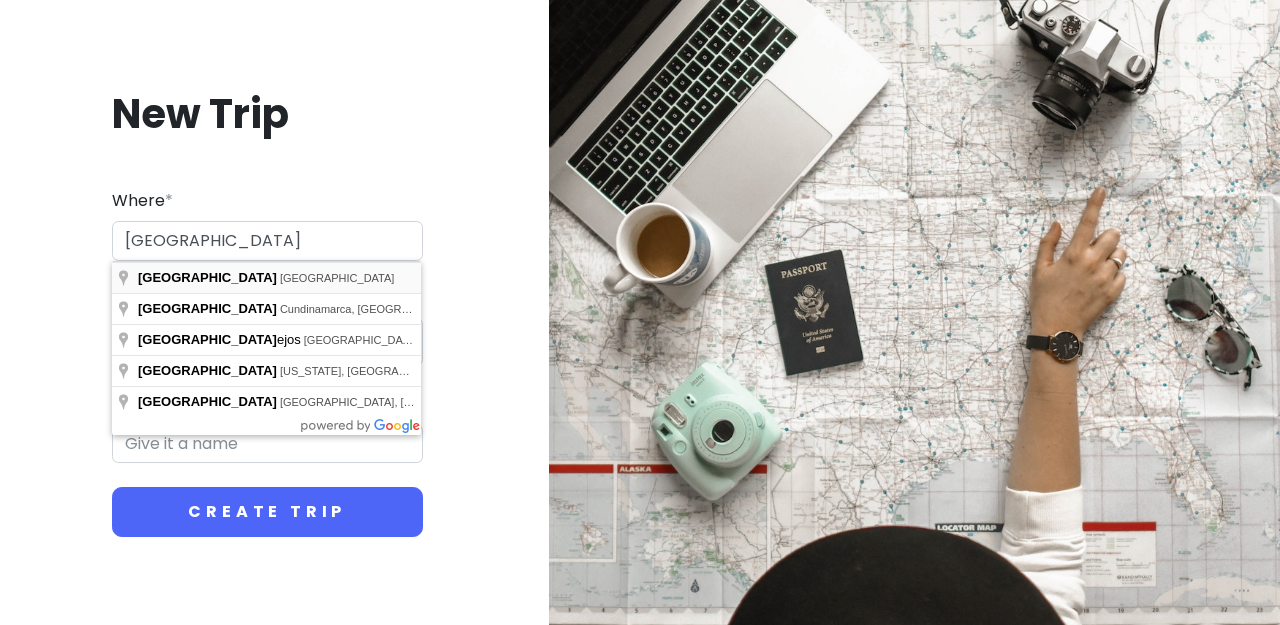type on "[GEOGRAPHIC_DATA], [GEOGRAPHIC_DATA]" 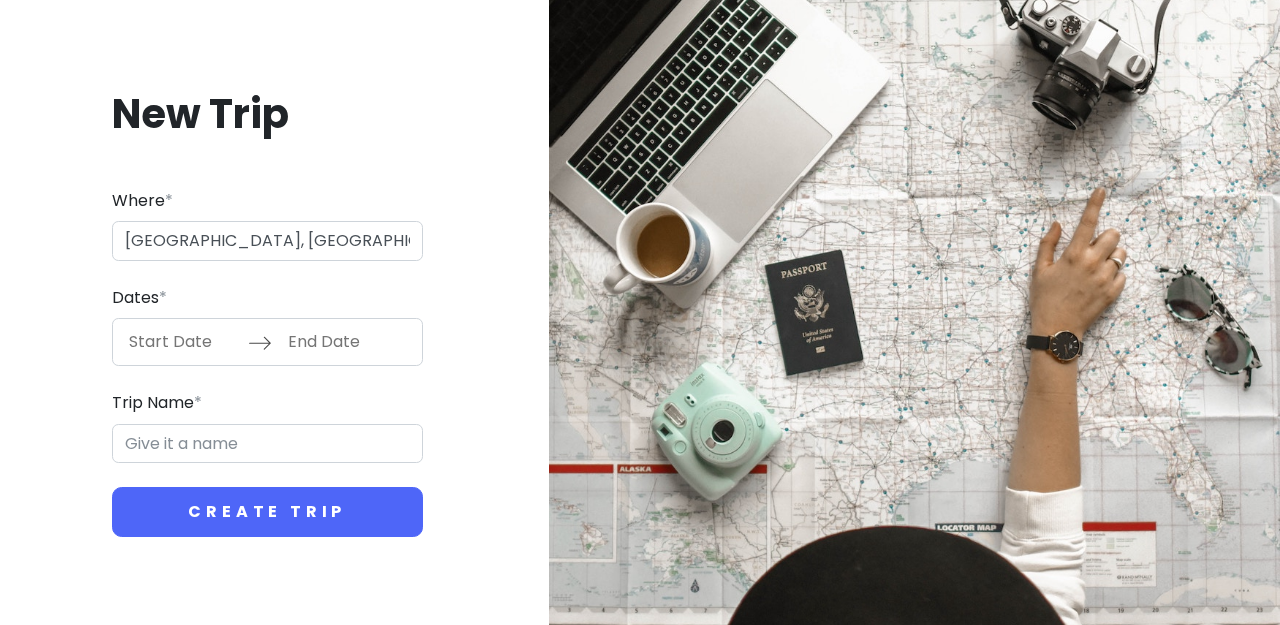 type on "Madrid Trip" 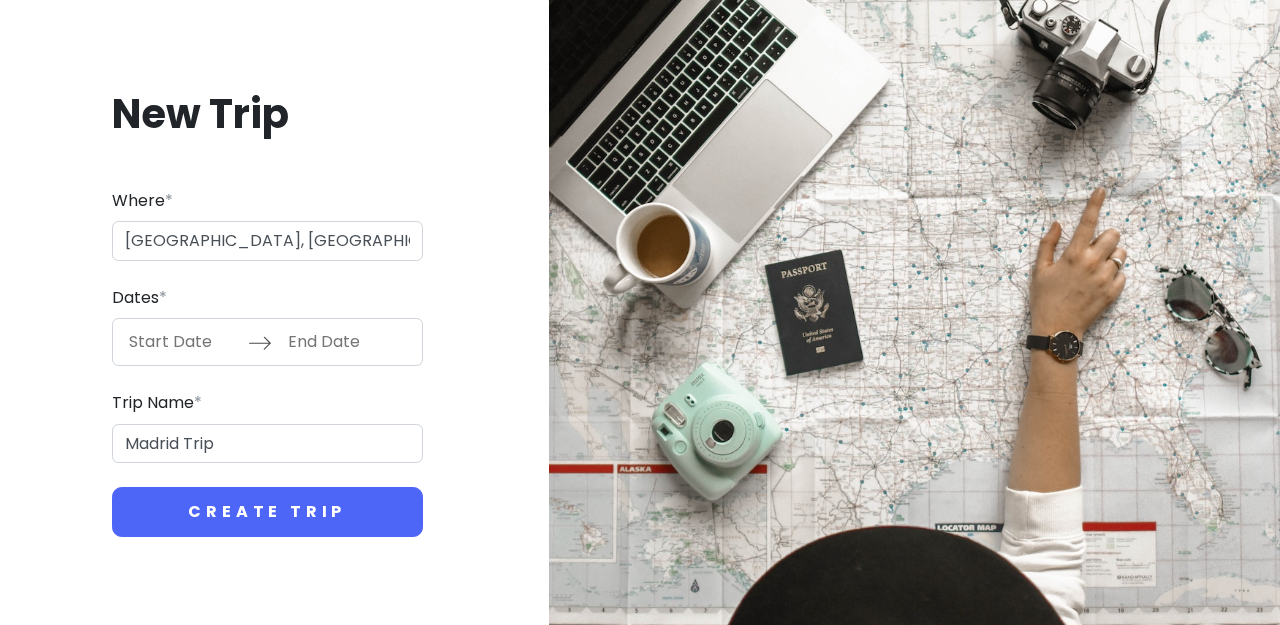 click at bounding box center [183, 342] 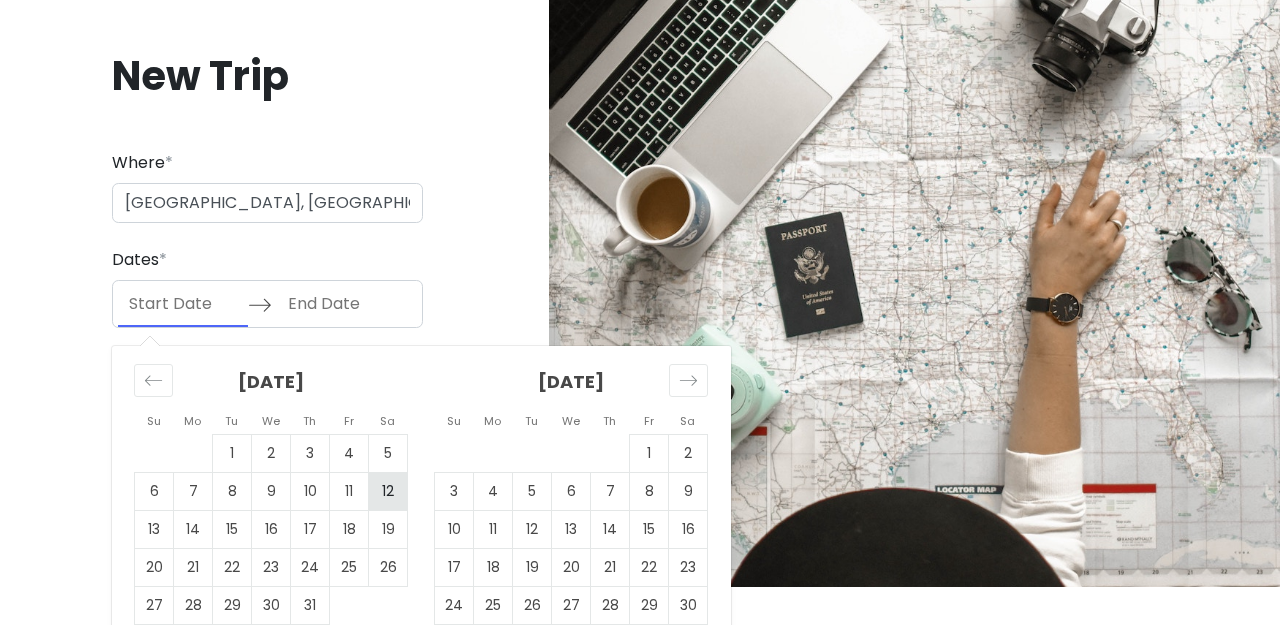 scroll, scrollTop: 59, scrollLeft: 0, axis: vertical 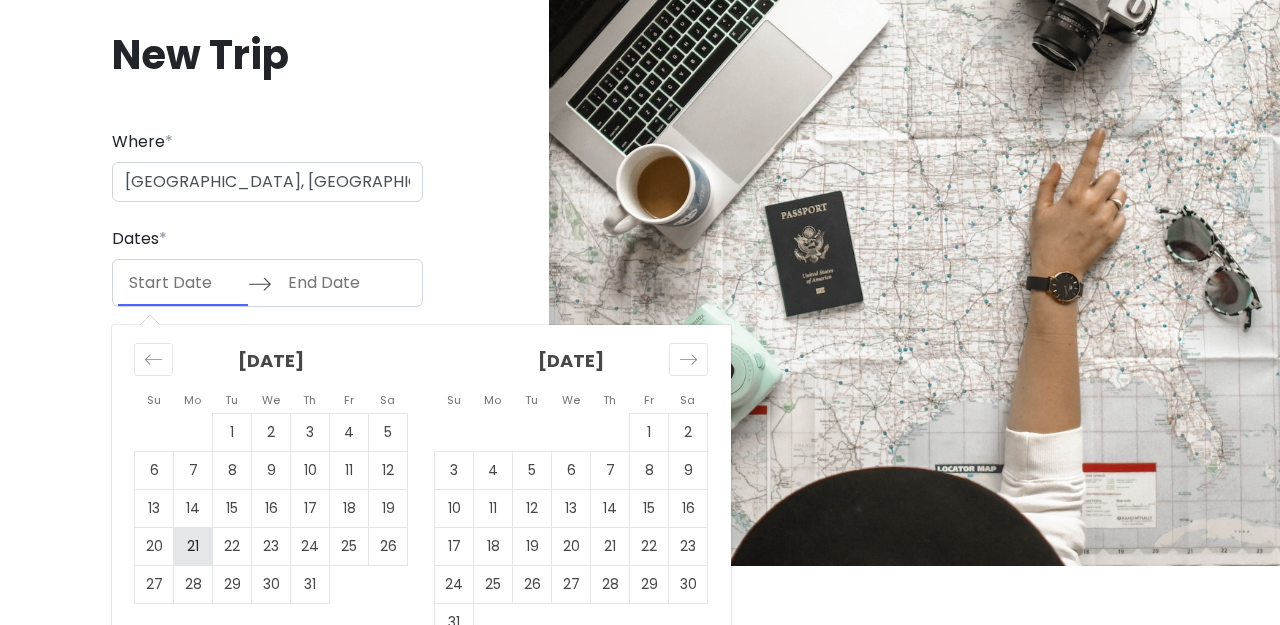 click on "21" at bounding box center [193, 547] 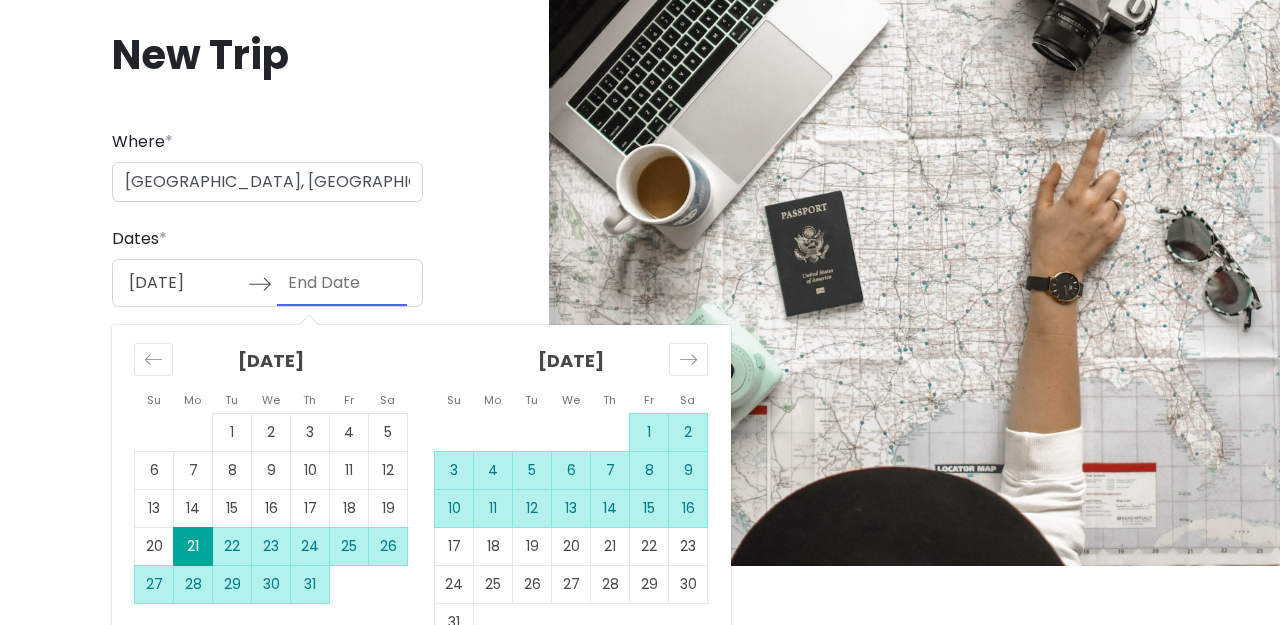 click on "16" at bounding box center (688, 509) 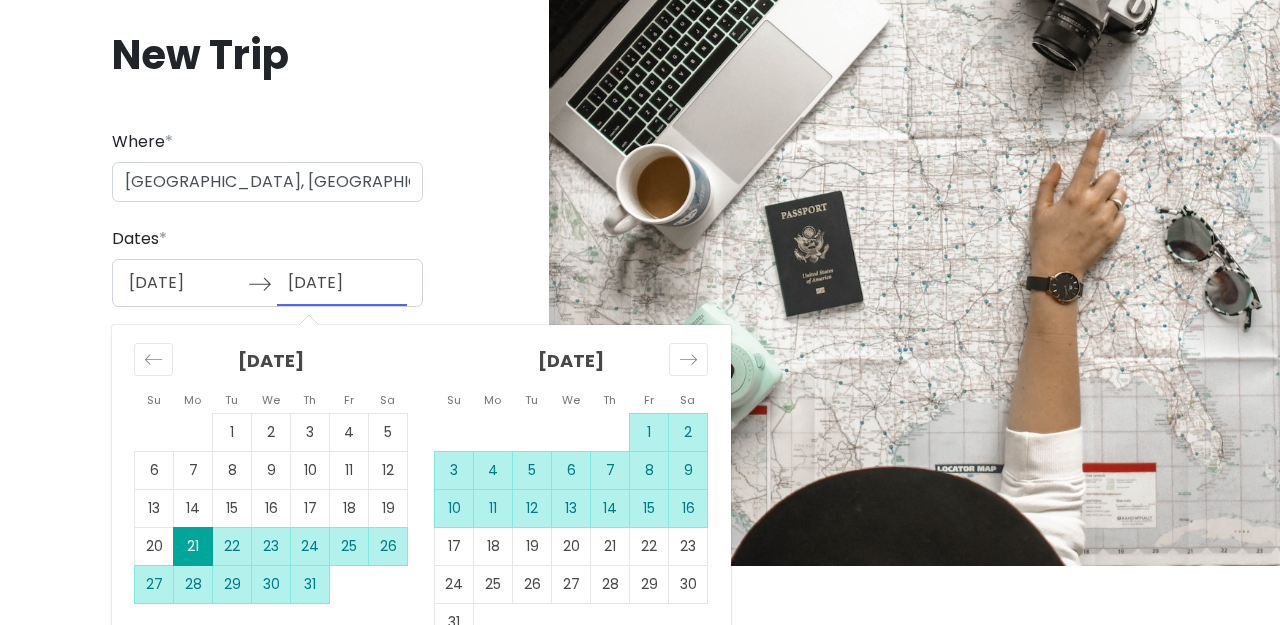scroll, scrollTop: 0, scrollLeft: 0, axis: both 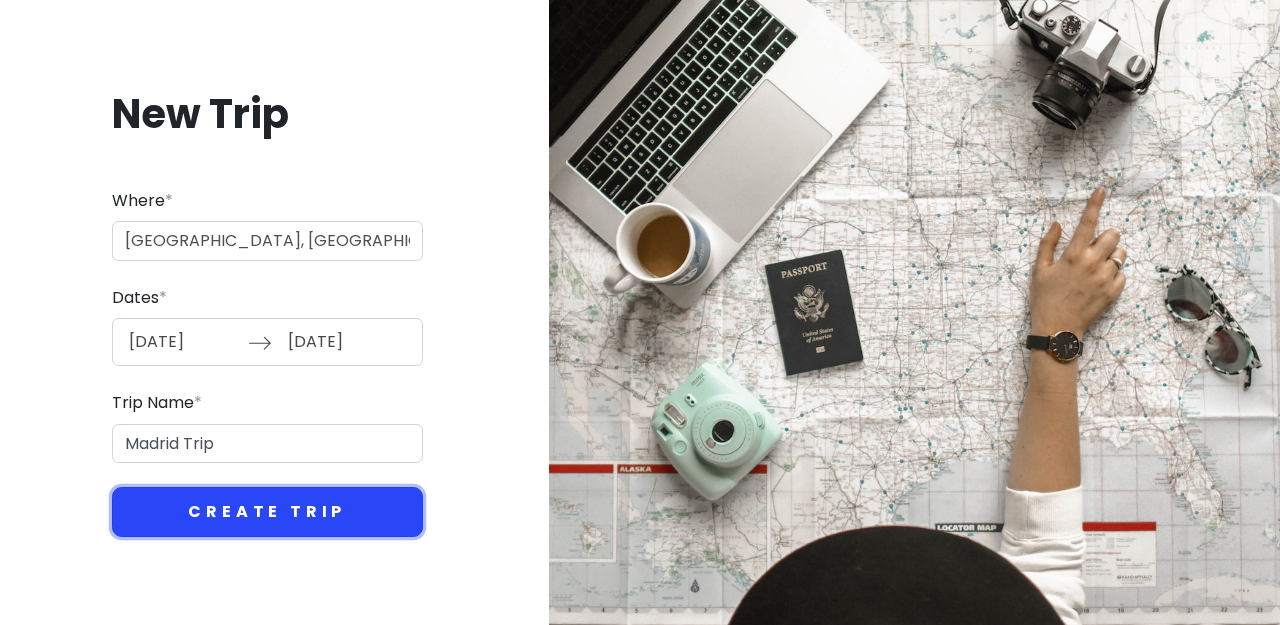 click on "Create Trip" at bounding box center (267, 512) 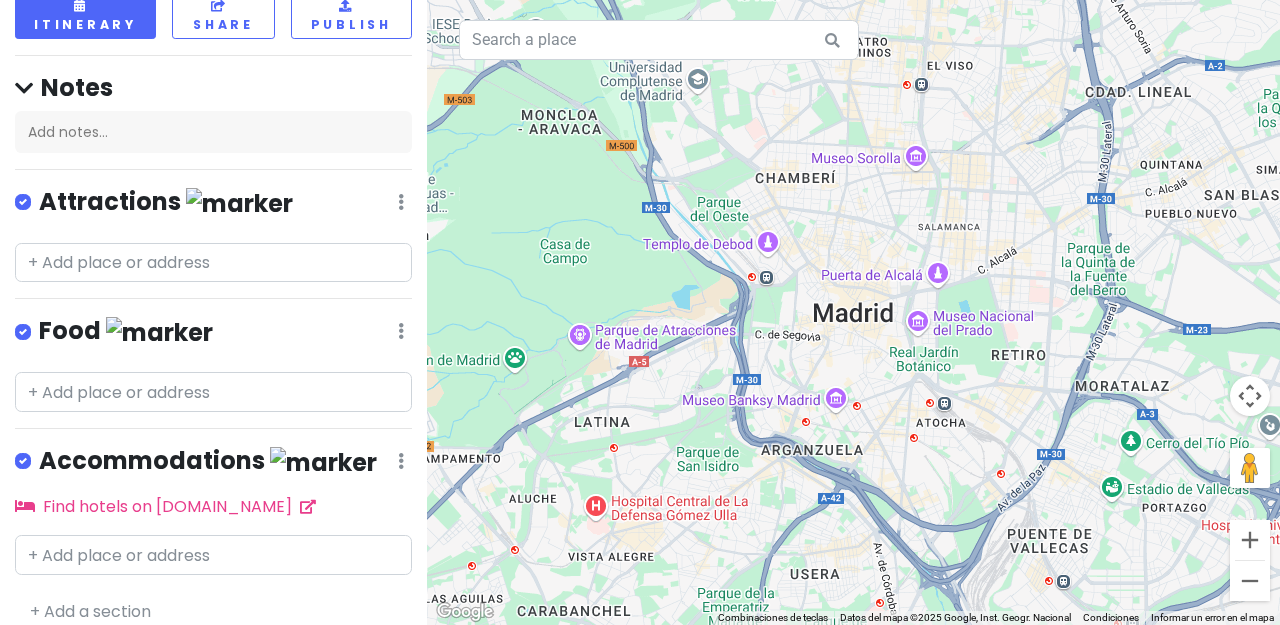 scroll, scrollTop: 0, scrollLeft: 0, axis: both 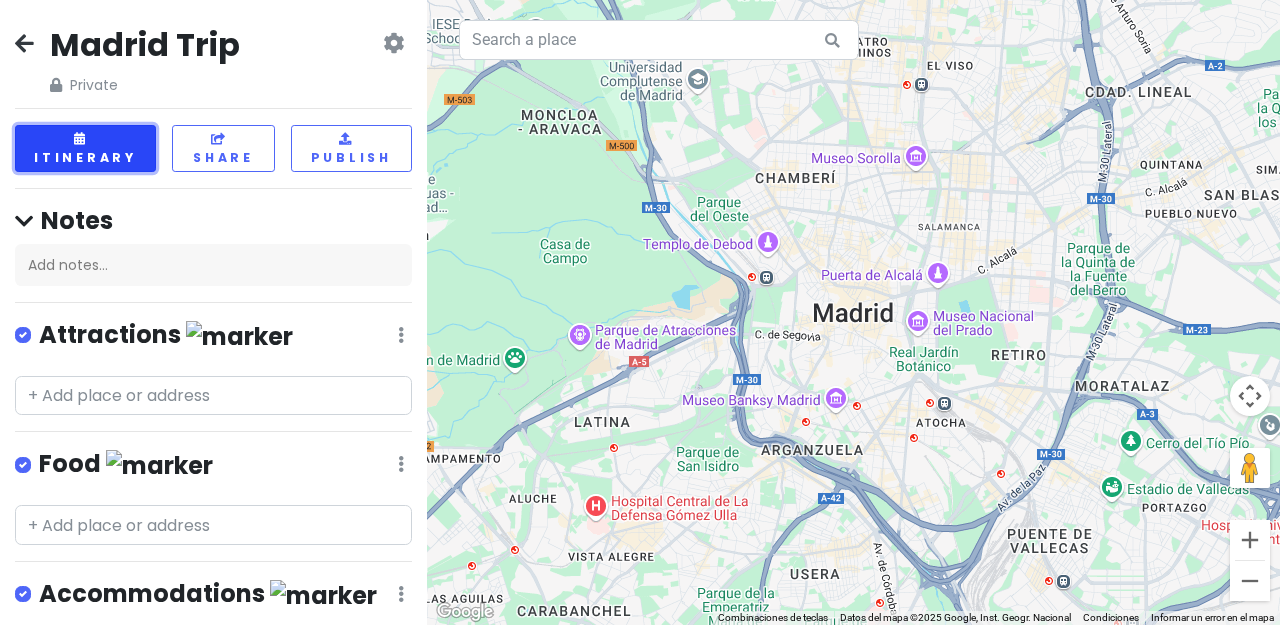 click on "Itinerary" at bounding box center (85, 148) 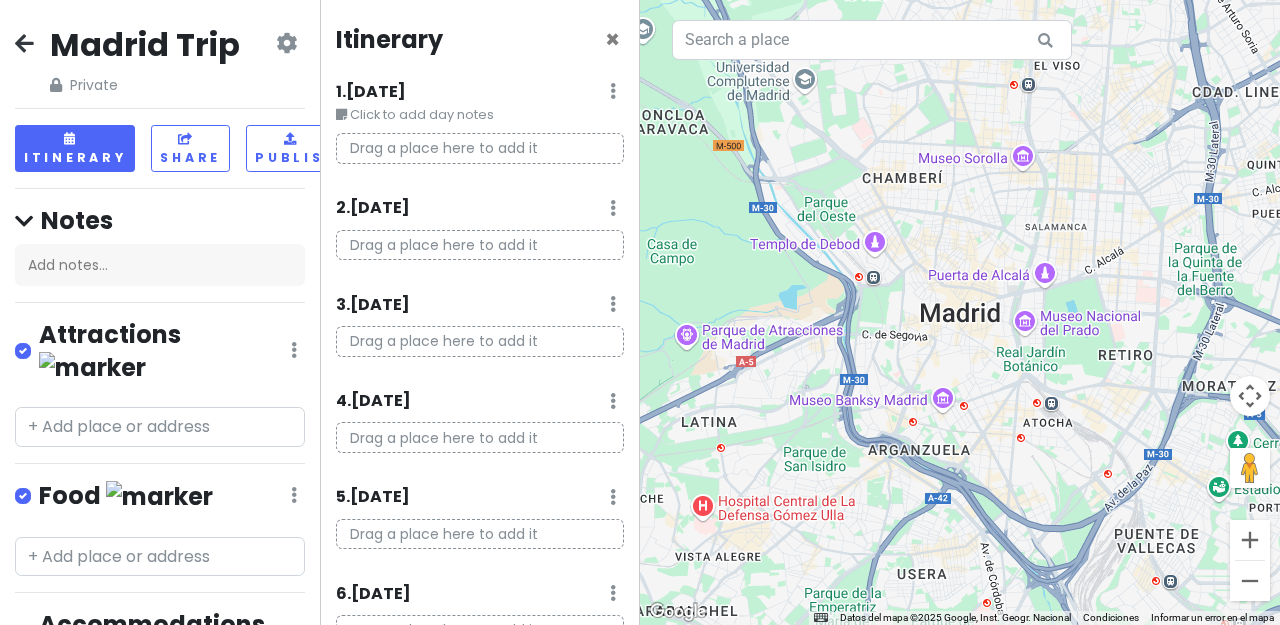 click on "Drag a place here to add it" at bounding box center (480, 148) 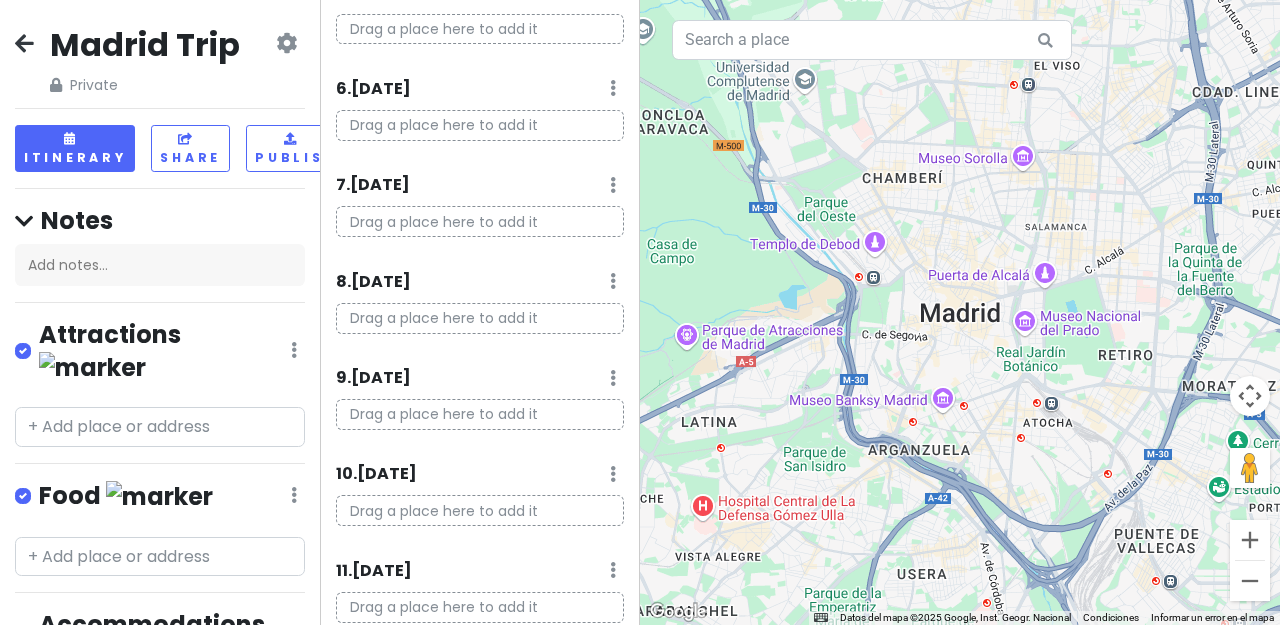 scroll, scrollTop: 541, scrollLeft: 0, axis: vertical 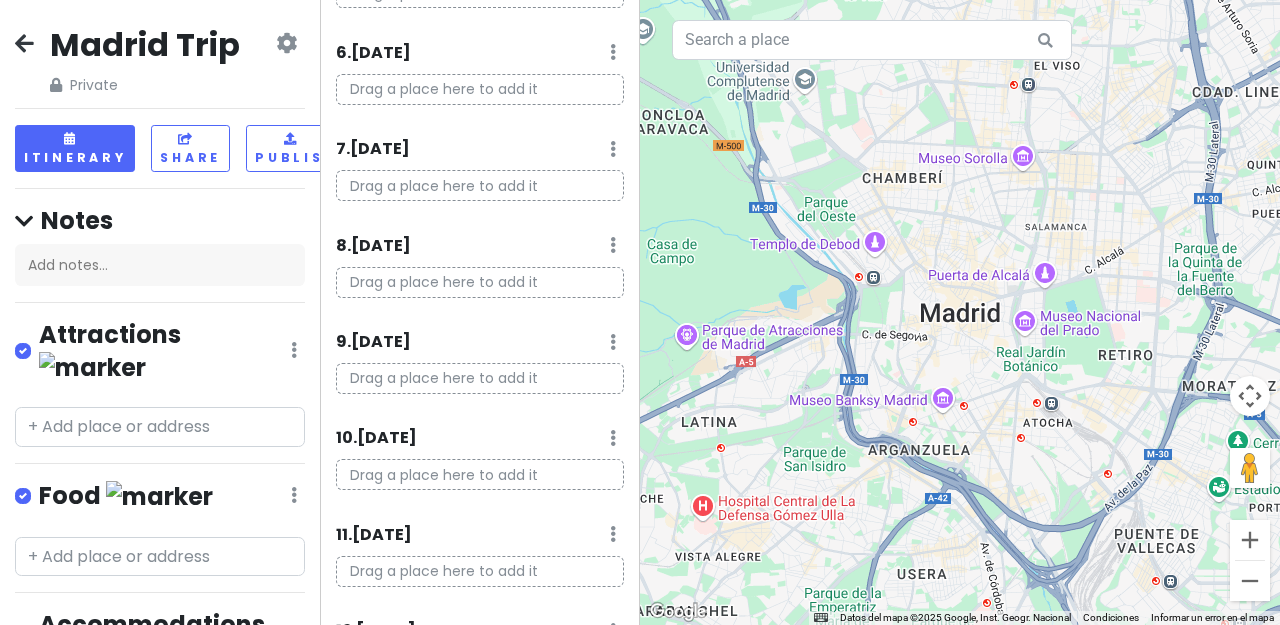 click on "Drag a place here to add it" at bounding box center [480, 185] 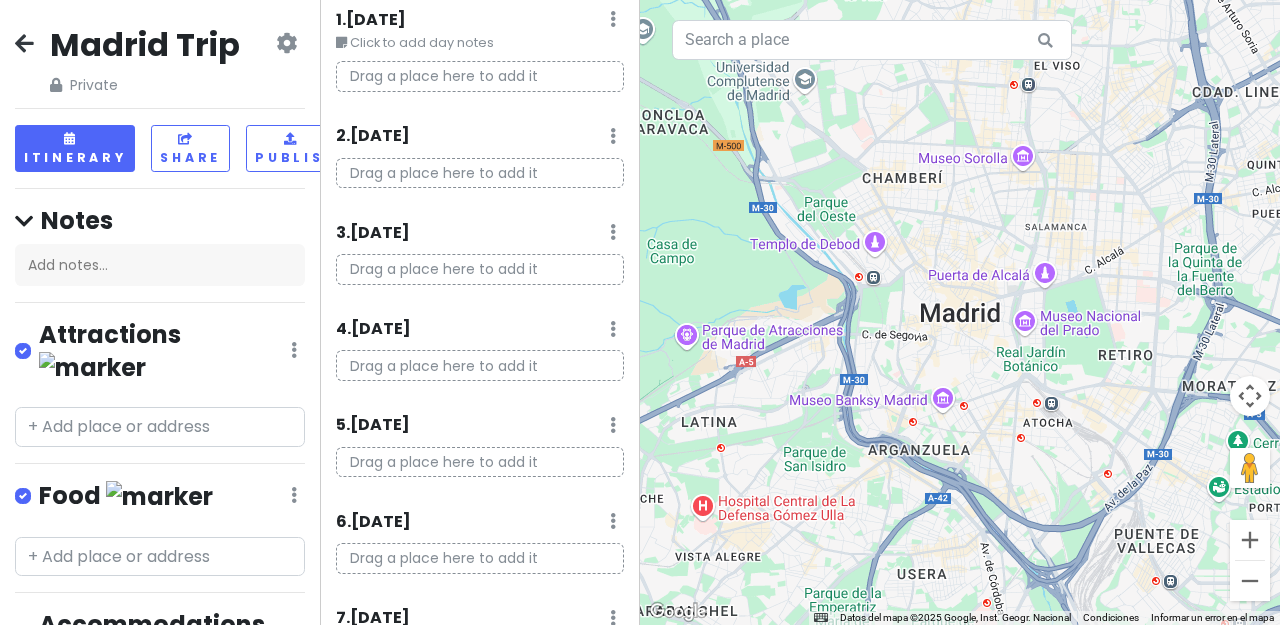 scroll, scrollTop: 0, scrollLeft: 0, axis: both 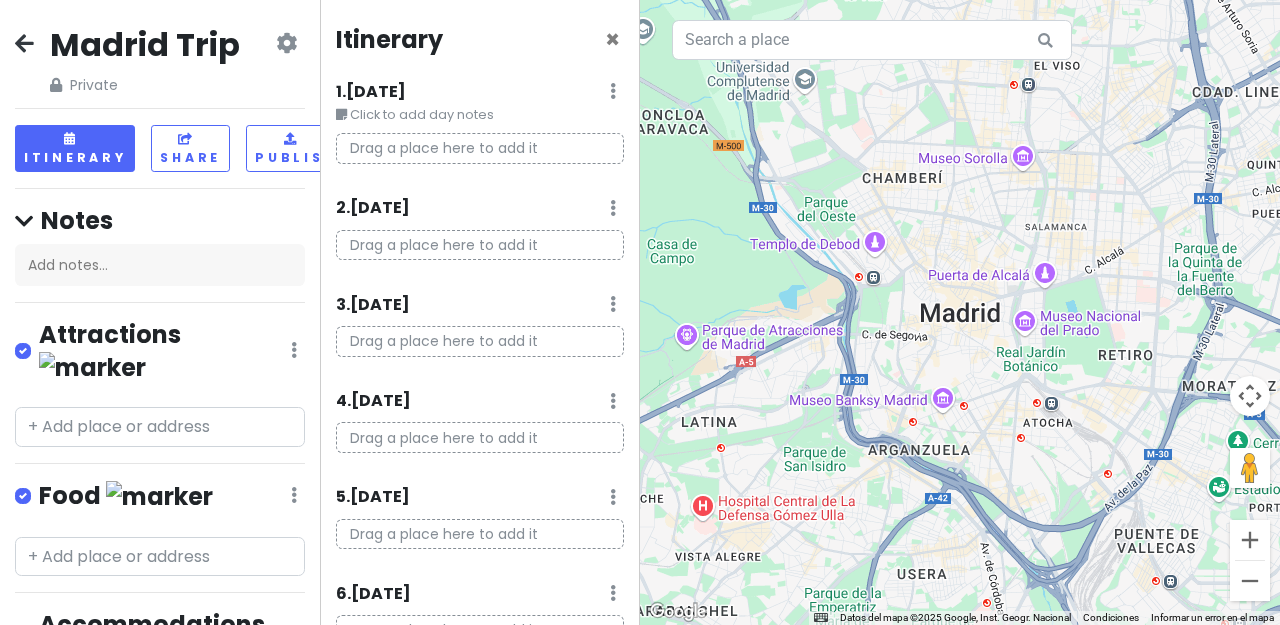 click on "Drag a place here to add it" at bounding box center [480, 156] 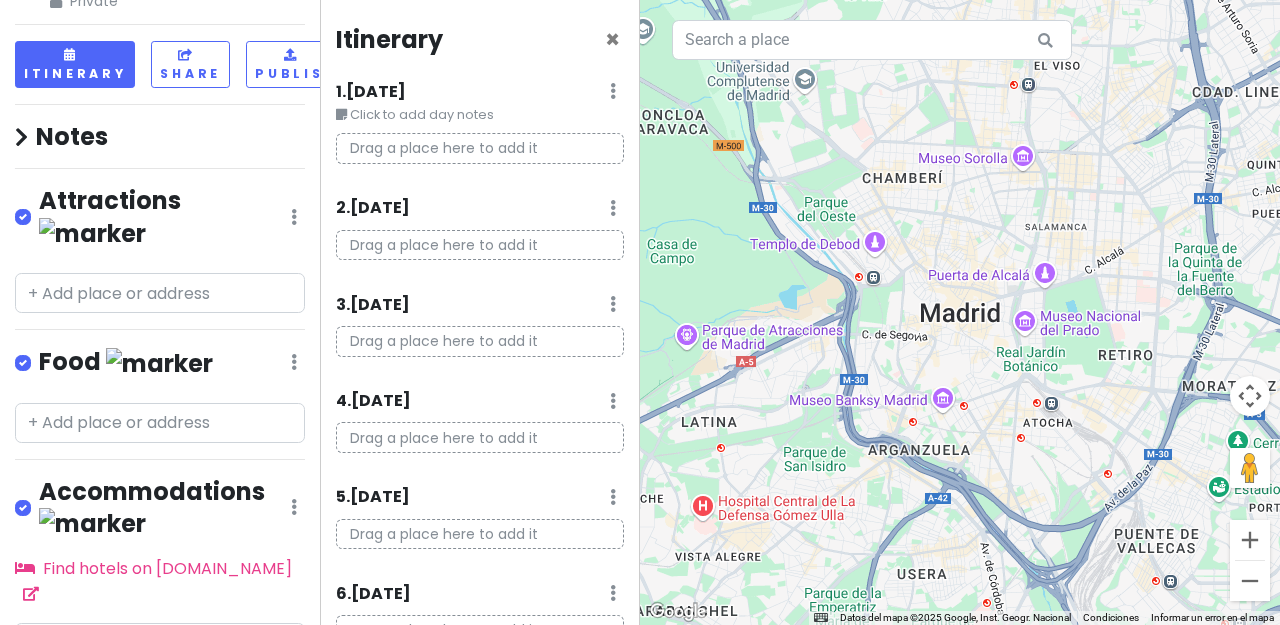 scroll, scrollTop: 102, scrollLeft: 0, axis: vertical 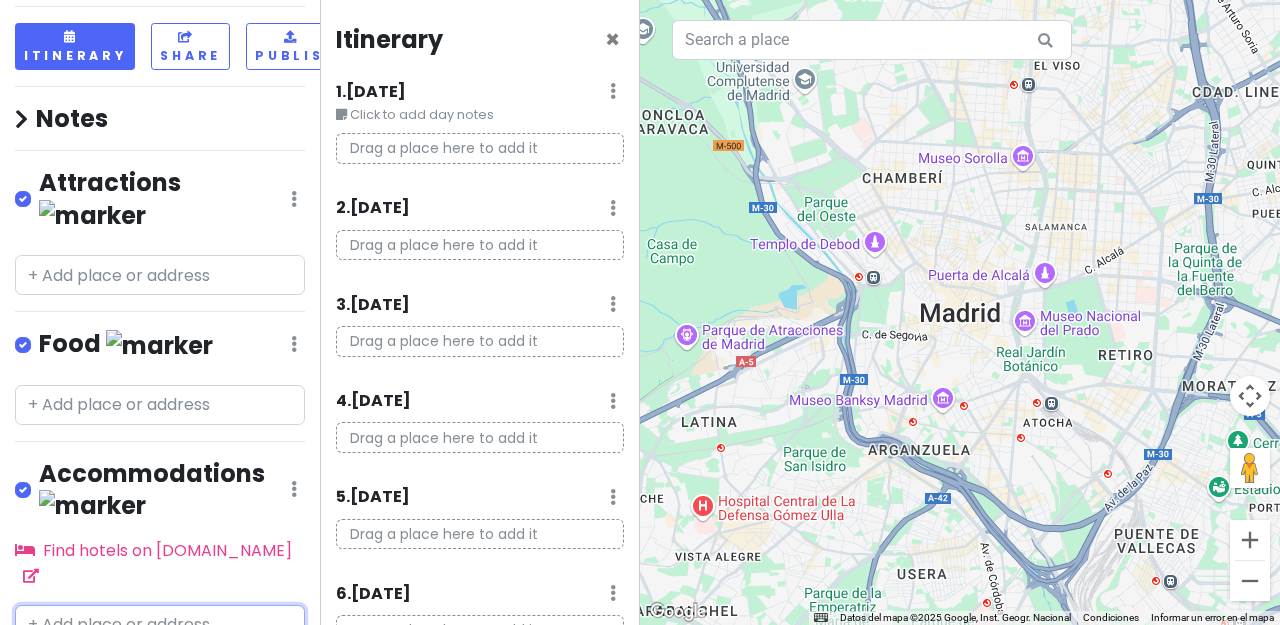 click at bounding box center (160, 625) 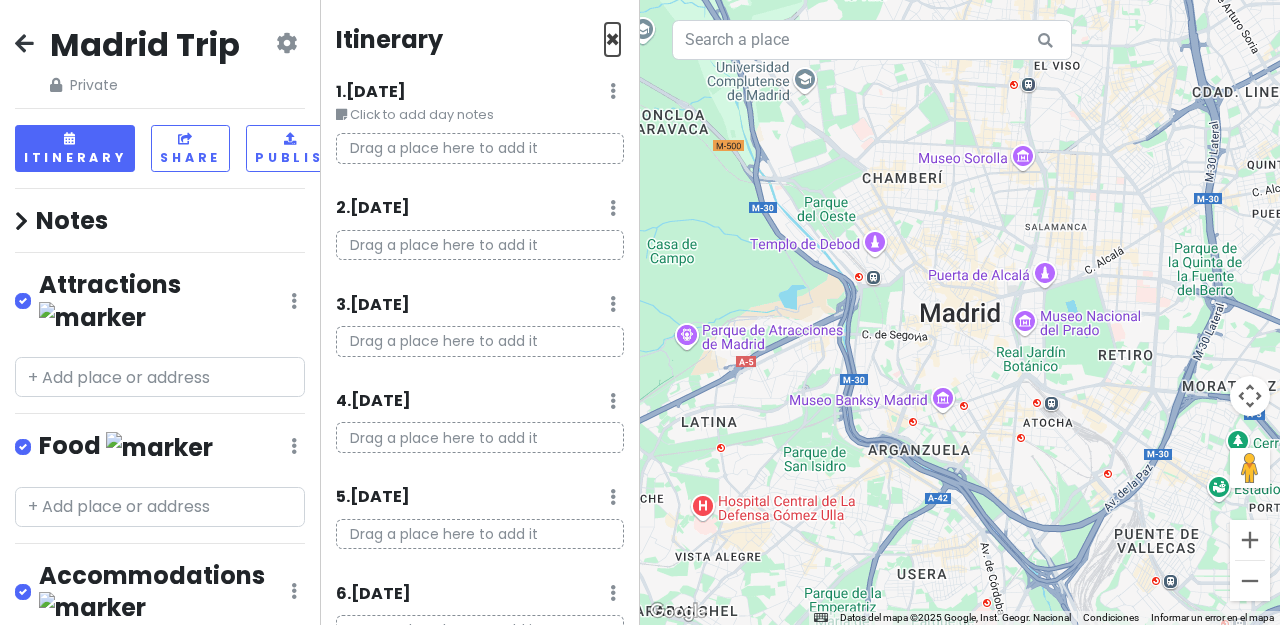 click on "×" at bounding box center (612, 39) 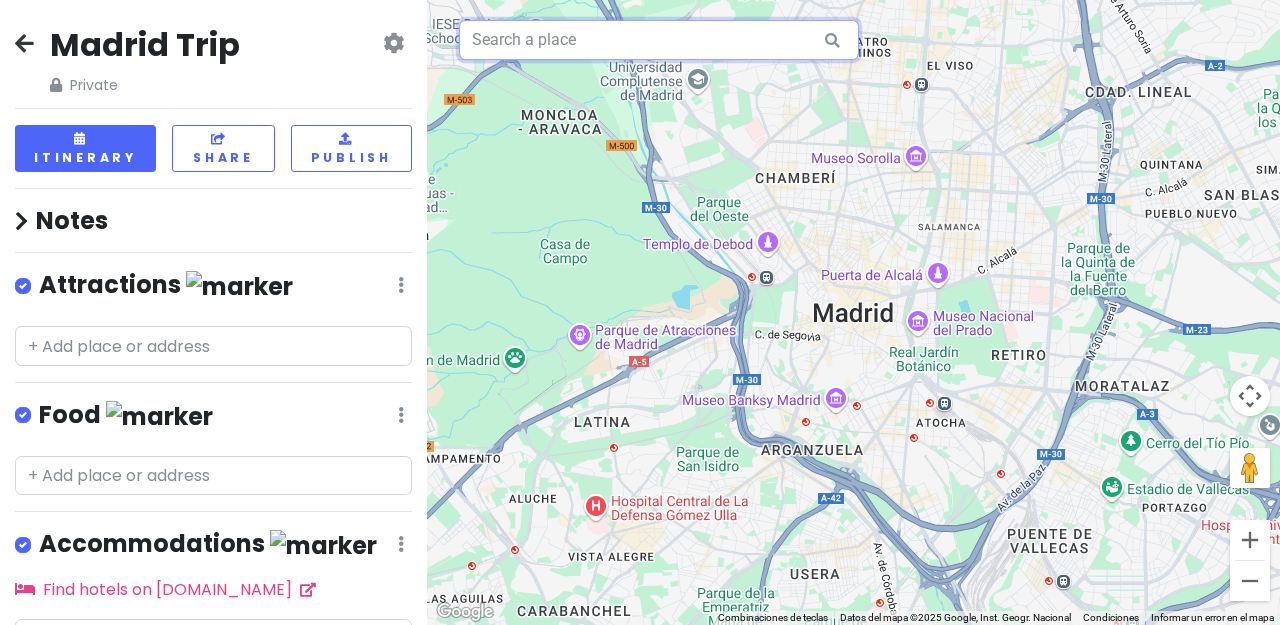 click at bounding box center [659, 40] 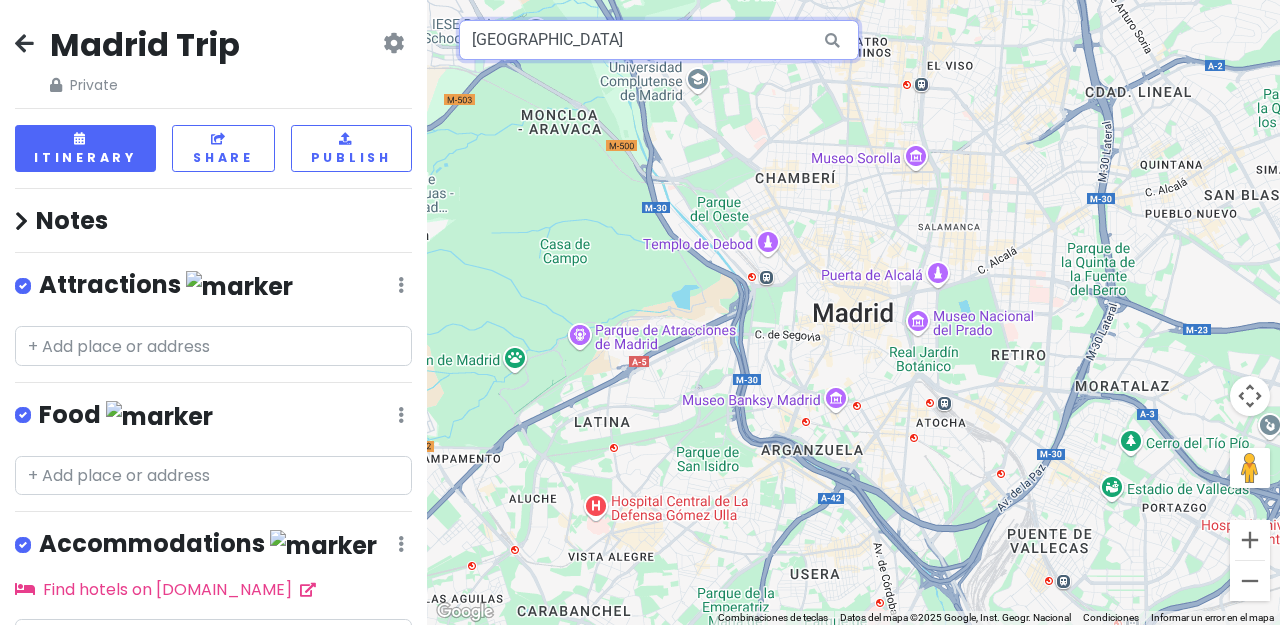 click on "berlin" at bounding box center (659, 40) 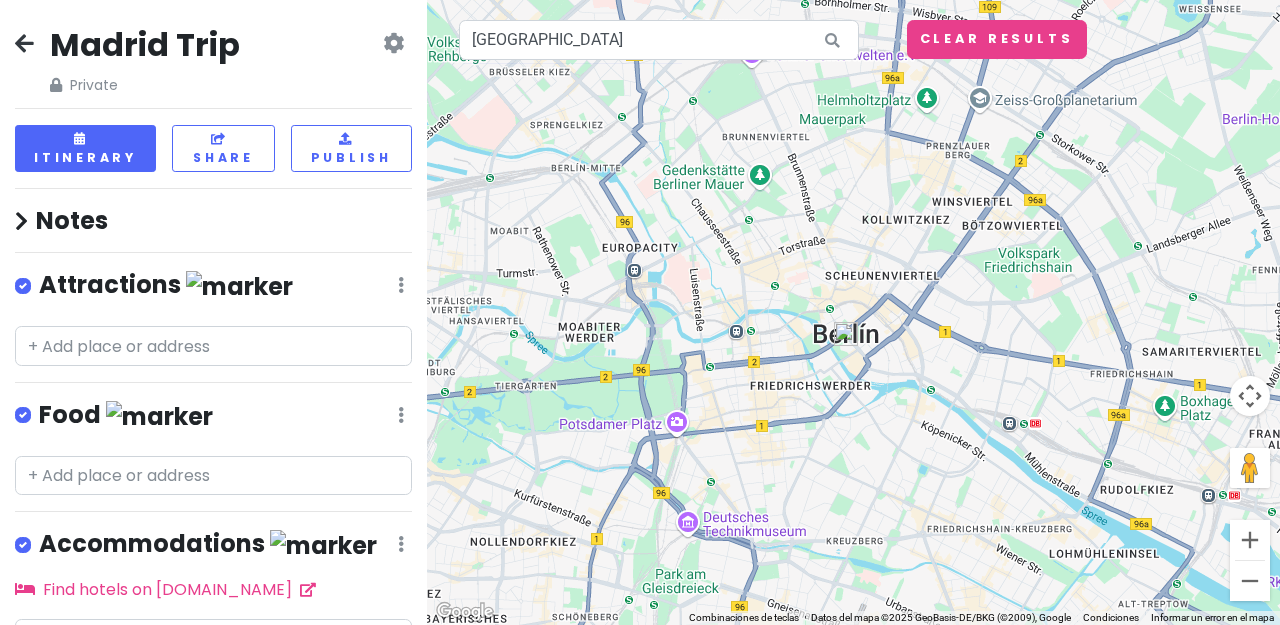 click at bounding box center (846, 334) 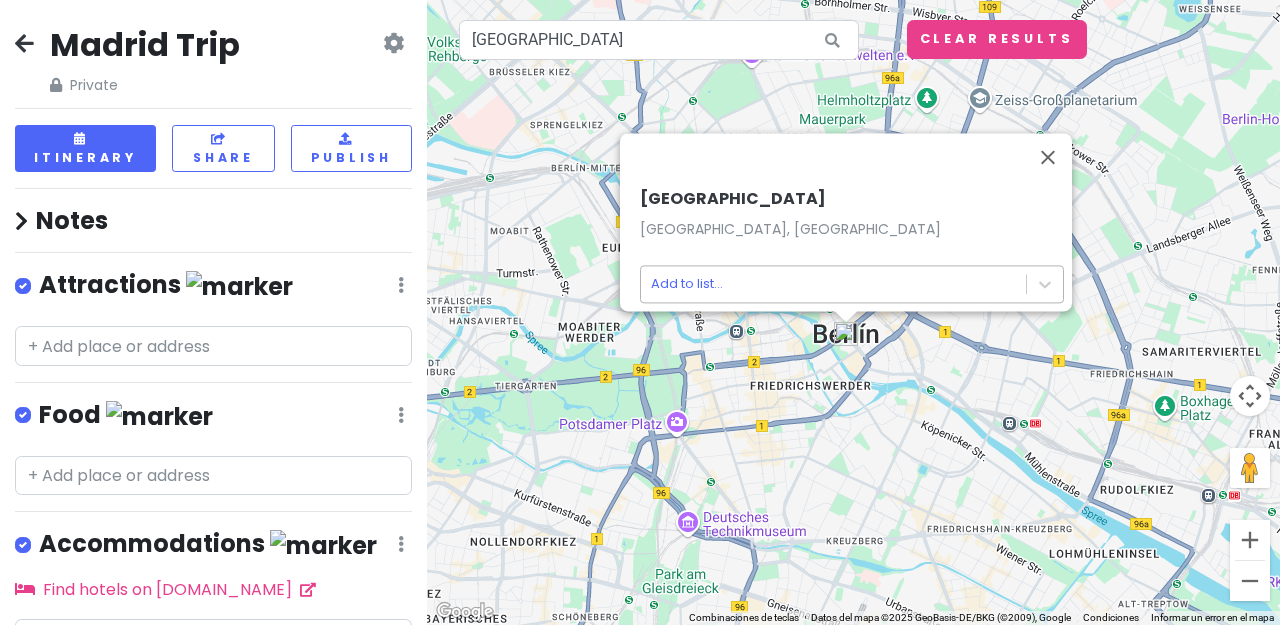 click on "Madrid Trip Private Change Dates Make a Copy Delete Trip Go Pro ⚡️ Give Feedback 💡 Support Scout ☕️ Itinerary Share Publish Notes Add notes... Attractions   Edit Reorder Delete List Food   Edit Reorder Delete List Accommodations   Edit Reorder Delete List Find hotels on Booking.com + Add a section ← Mover a la izquierda → Mover a la derecha ↑ Mover hacia arriba ↓ Mover hacia abajo + Acercar - Alejar Inicio Mover a la izquierda un 75% Fin Mover a la derecha un 75% Página anterior Mover hacia arriba un 75% Página siguiente Mover hacia abajo un 75% Para navegar, presiona las teclas de flecha. Berlín Berlín, Alemania Add to list... berlin Combinaciones de teclas Datos del mapa Datos del mapa ©2025 GeoBasis-DE/BKG (©2009), Google Datos del mapa ©2025 GeoBasis-DE/BKG (©2009), Google 500 m  Hacer clic para alternar entre unidades imperiales y métricas Condiciones Informar un error en el mapa Clear Results 0 Berlín Alemania Berlín  Cabaret Costanilla de San Pedro, Madrid, España Berlin" at bounding box center [640, 312] 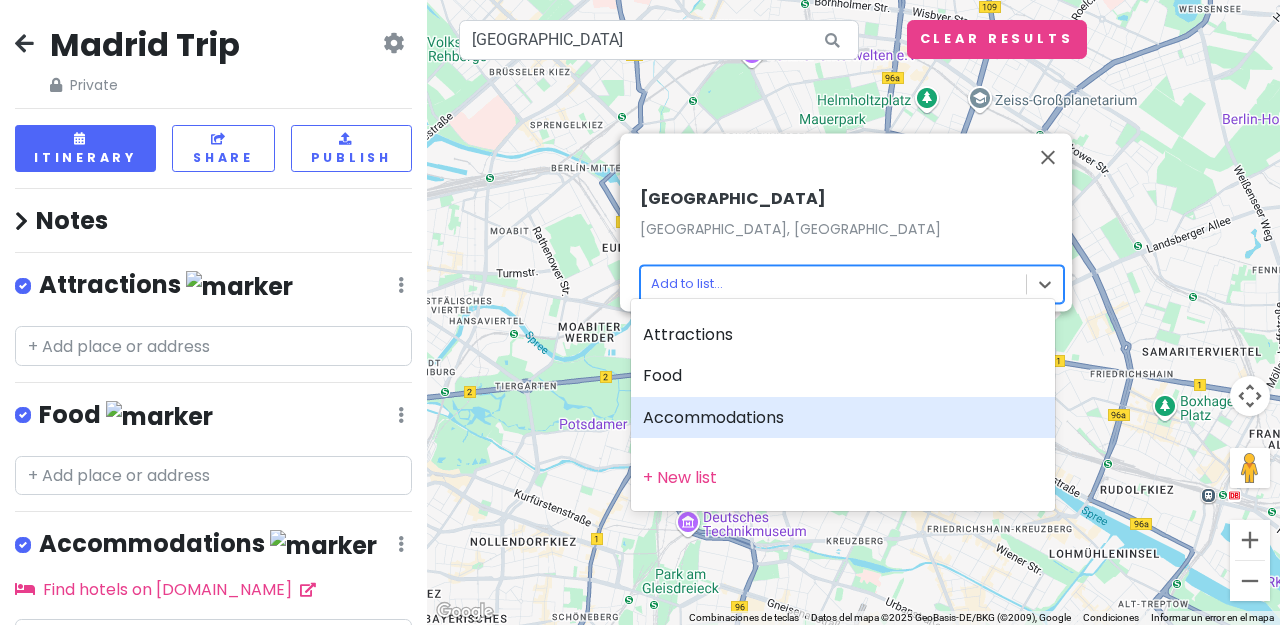 click on "Accommodations" at bounding box center (843, 418) 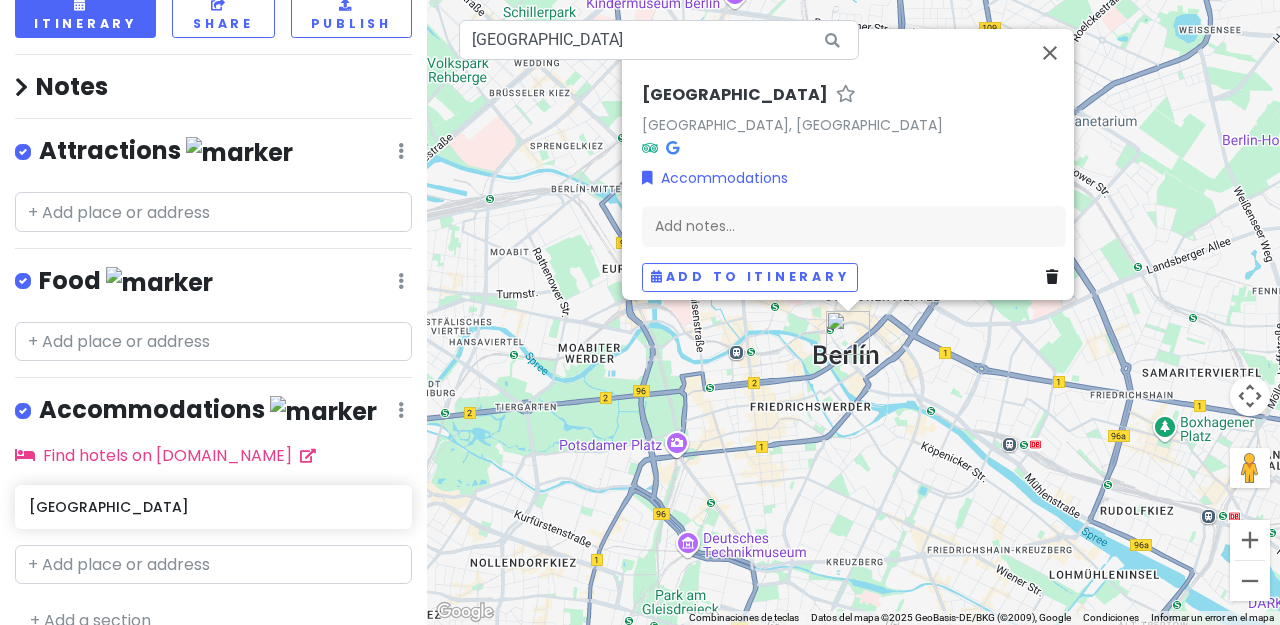 scroll, scrollTop: 143, scrollLeft: 0, axis: vertical 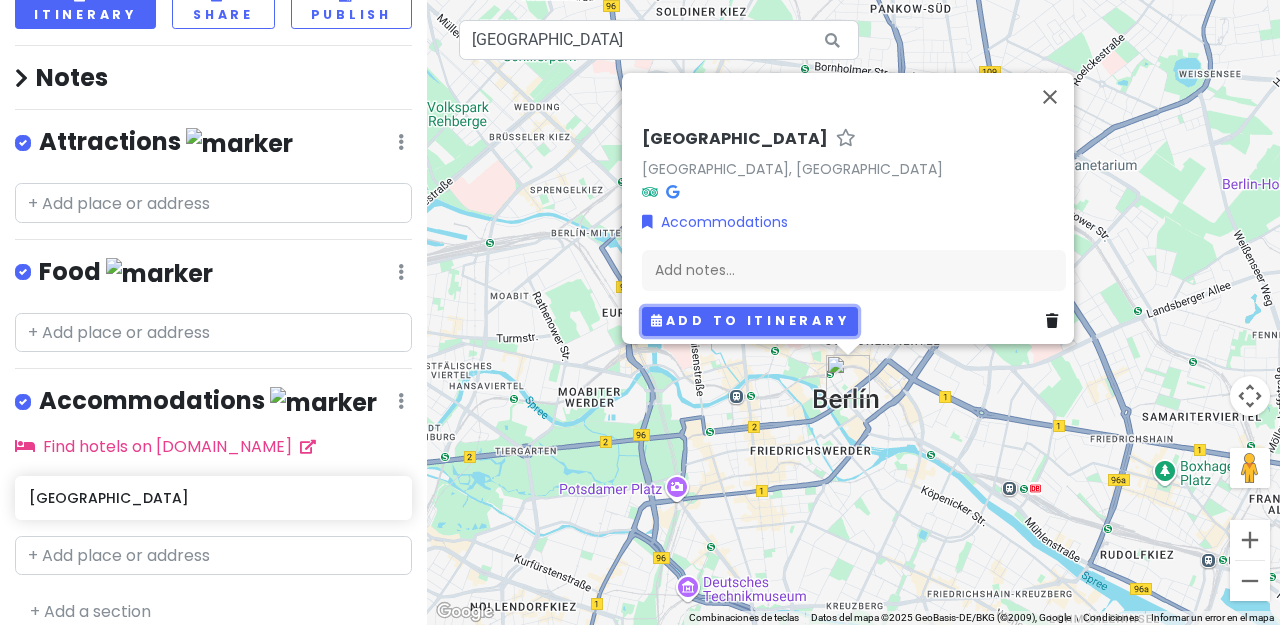 click on "Add to itinerary" at bounding box center [750, 321] 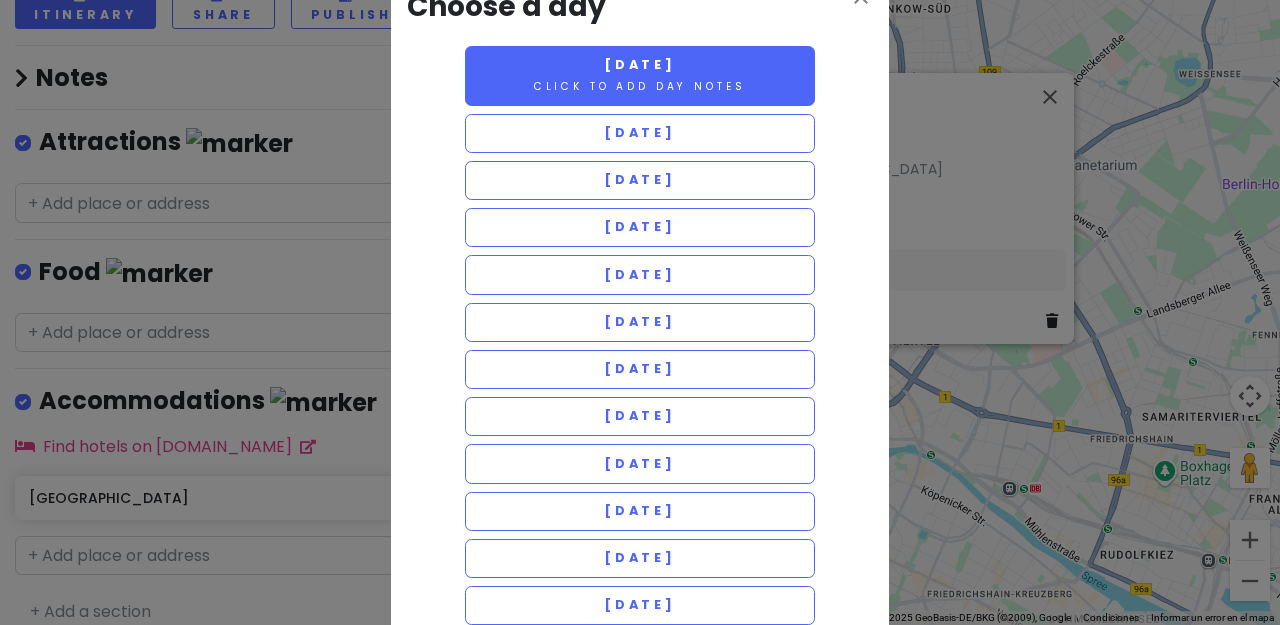 scroll, scrollTop: 65, scrollLeft: 0, axis: vertical 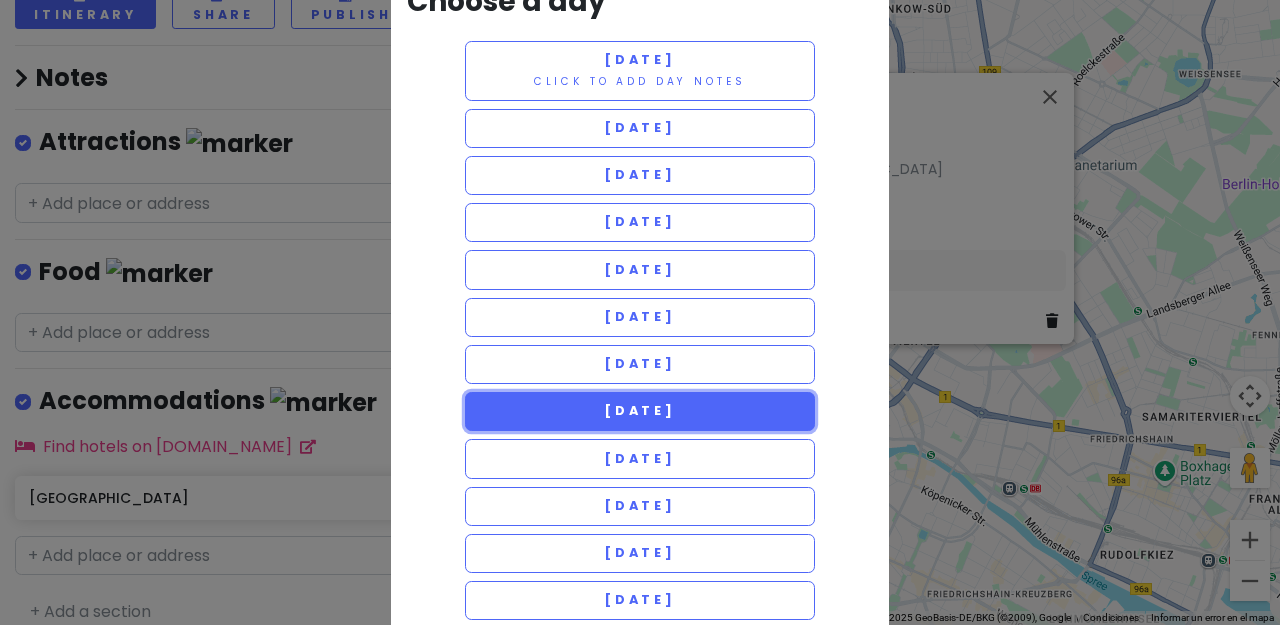 click on "Monday 7/28" at bounding box center [640, 410] 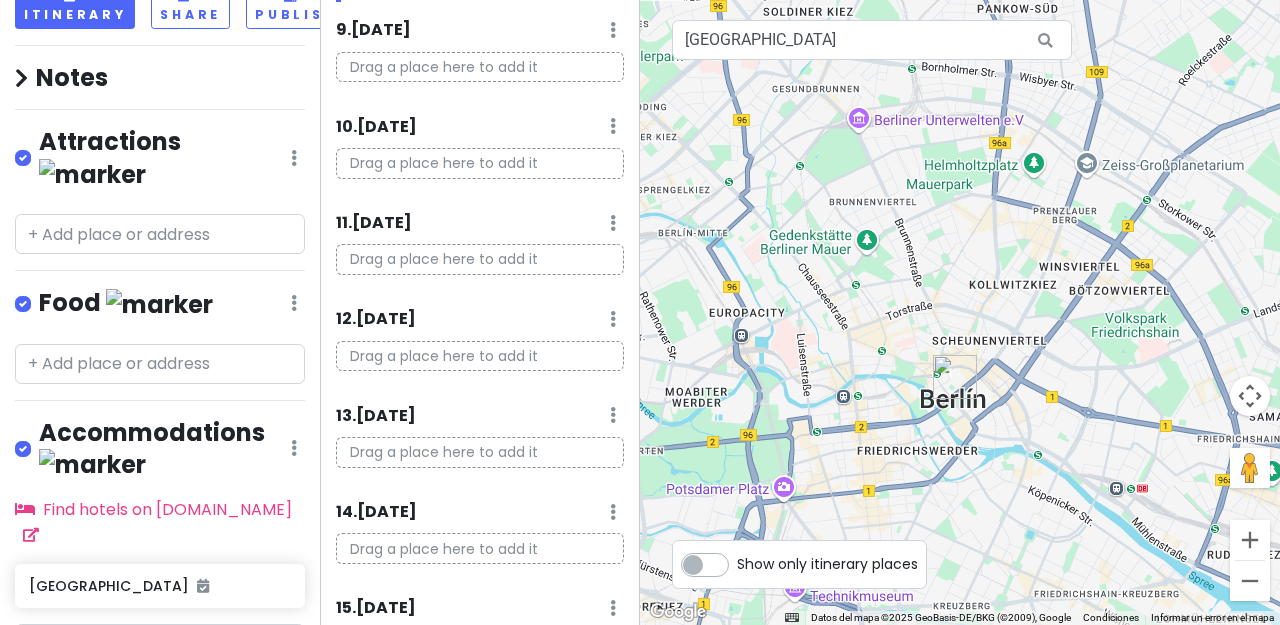 scroll, scrollTop: 974, scrollLeft: 0, axis: vertical 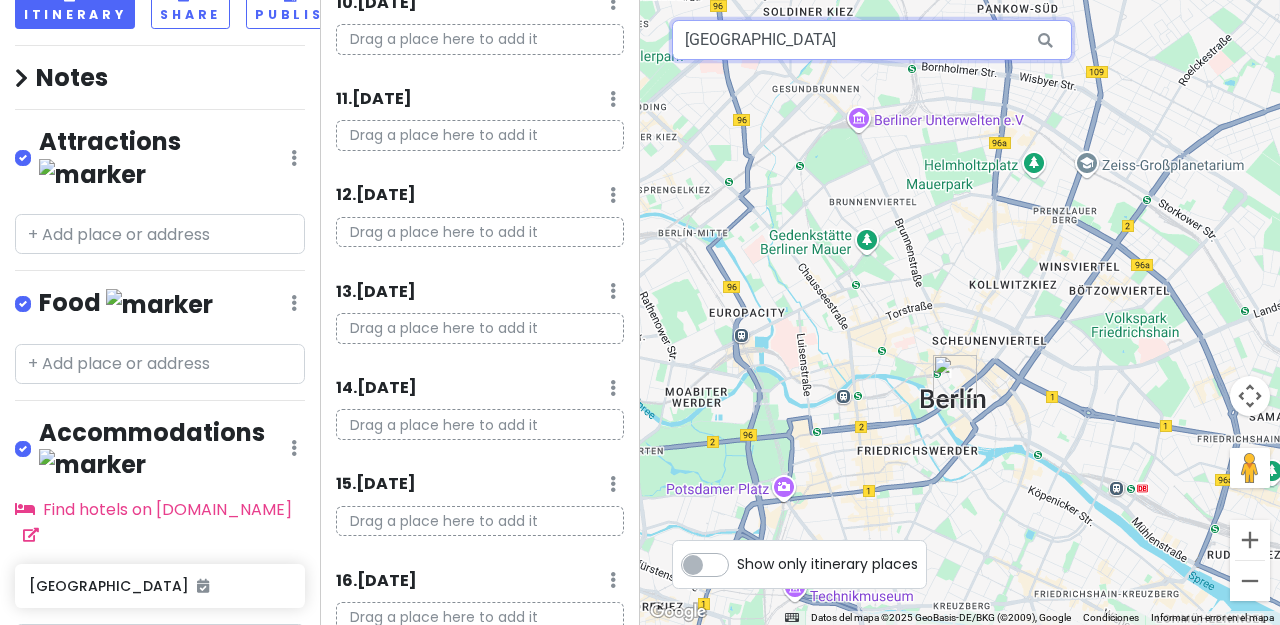 click on "berlin" at bounding box center [872, 40] 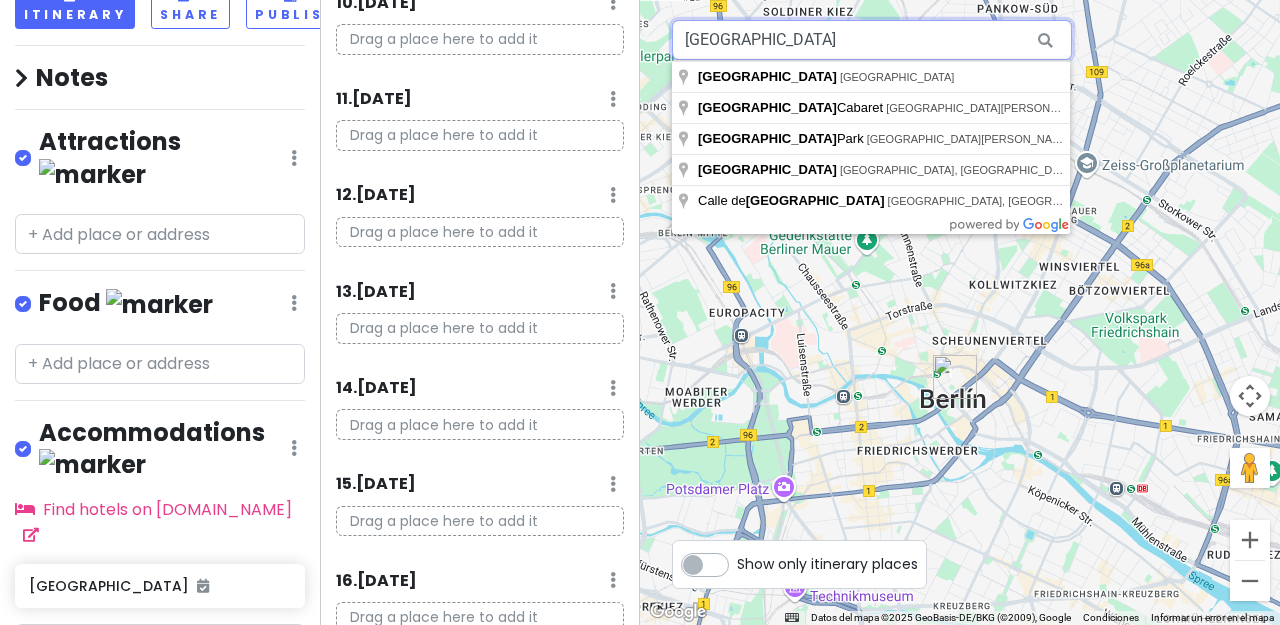 click on "berlin" at bounding box center [872, 40] 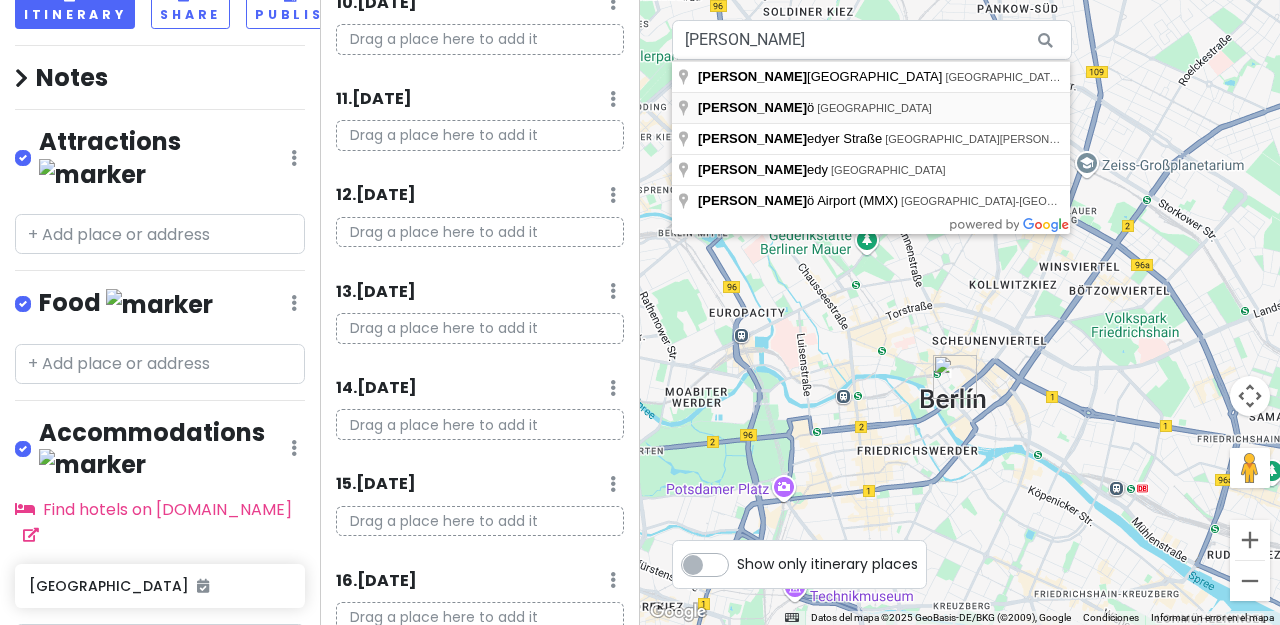 type on "Malmö, Suecia" 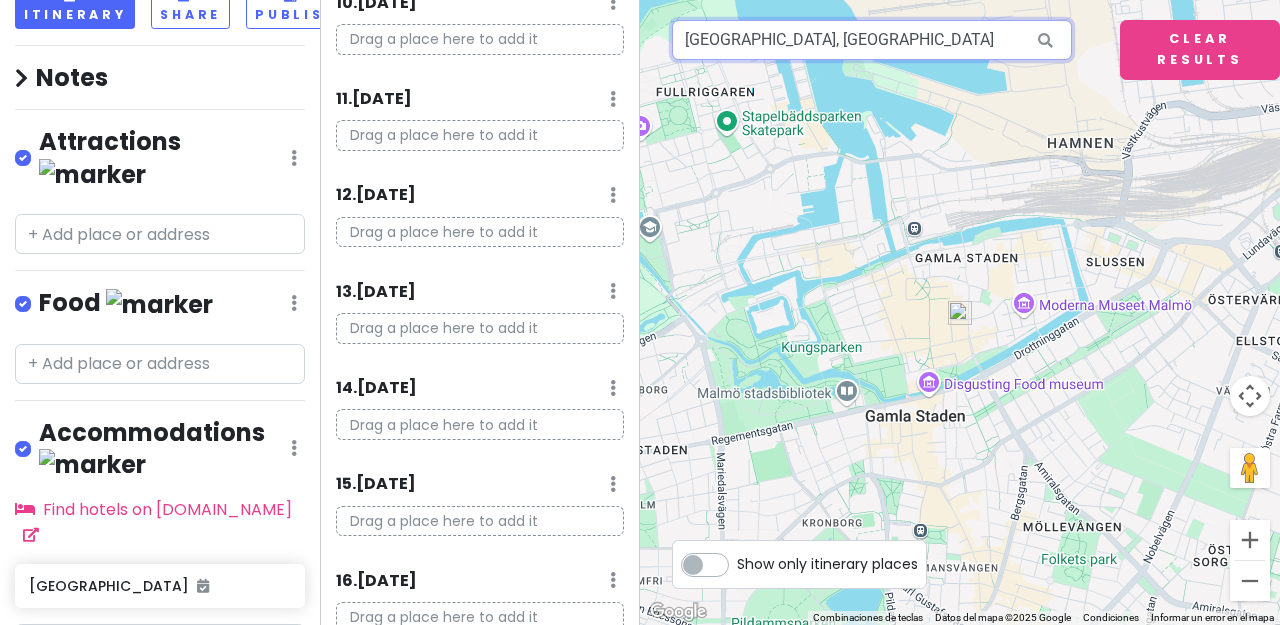 click on "Malmö, Suecia" at bounding box center (872, 40) 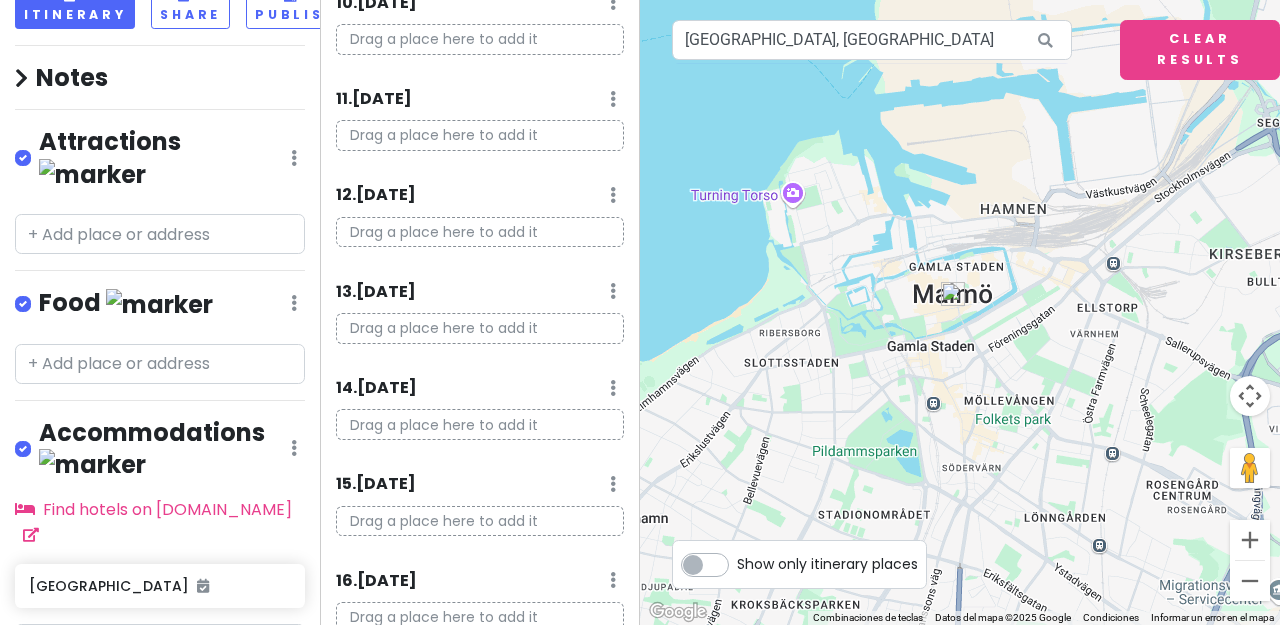click on "Para navegar, presiona las teclas de flecha." at bounding box center [960, 312] 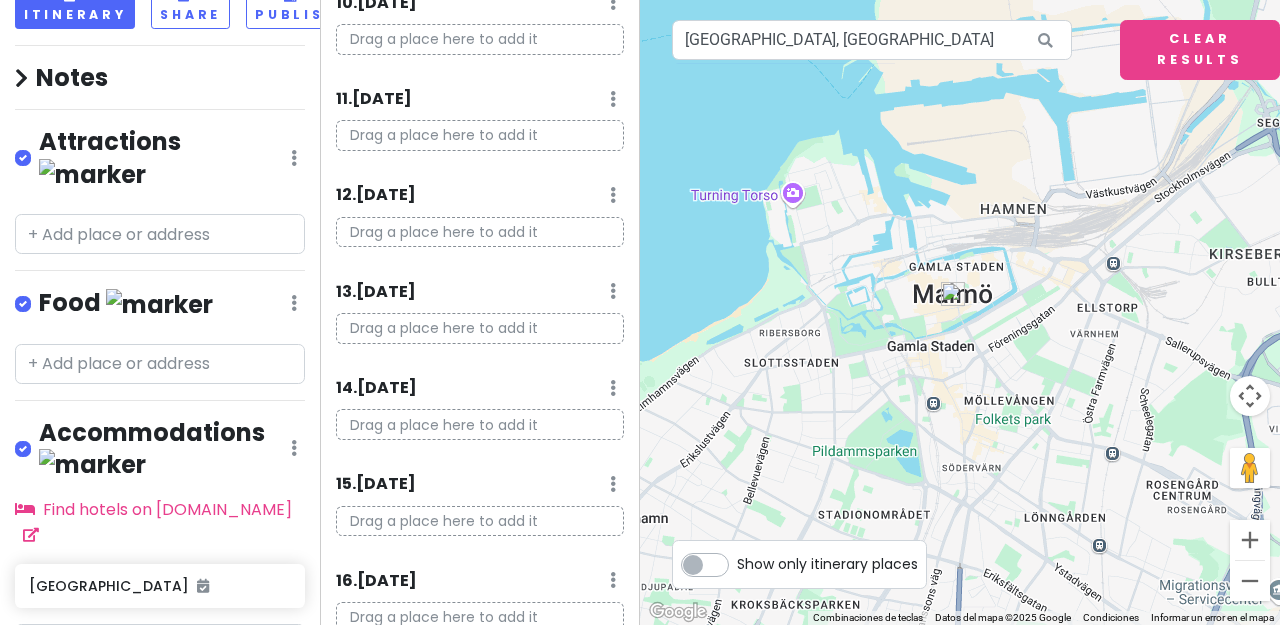 click on "Para navegar, presiona las teclas de flecha." at bounding box center (960, 312) 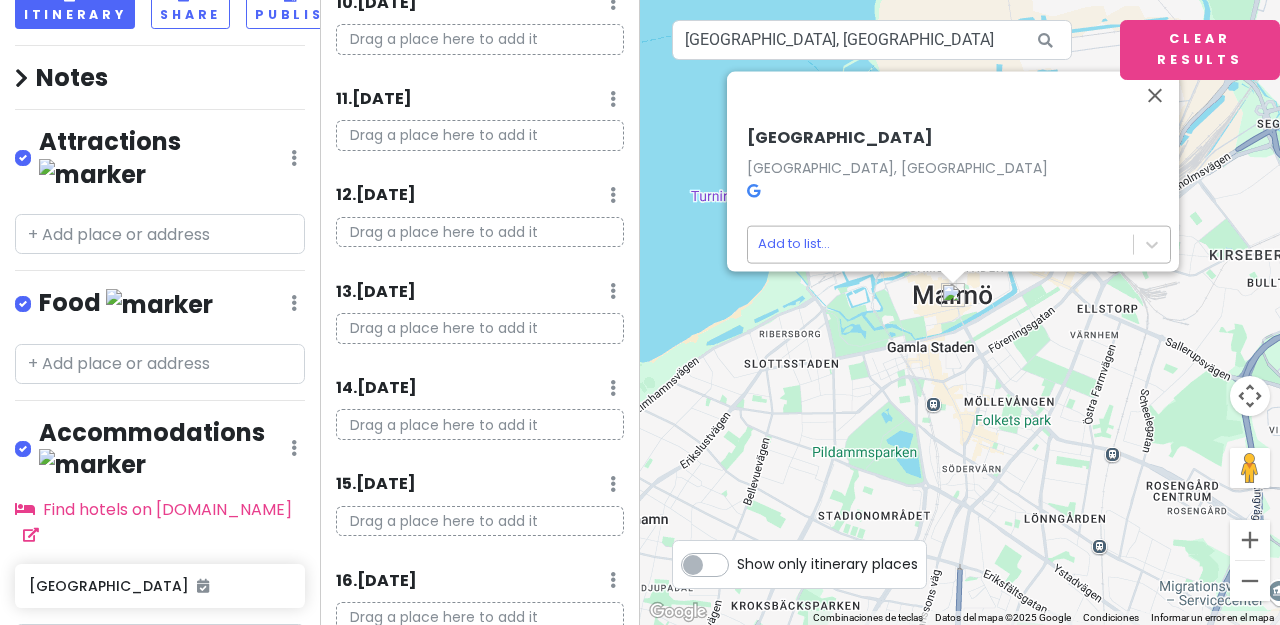 click on "Madrid Trip Private Change Dates Make a Copy Delete Trip Go Pro ⚡️ Give Feedback 💡 Support Scout ☕️ Itinerary Share Publish Notes Add notes... Attractions   Edit Reorder Delete List Food   Edit Reorder Delete List Accommodations   Edit Reorder Delete List Find hotels on Booking.com Berlín + Add a section Itinerary × 1 .  Mon 7/21 Edit Day Notes Delete Day   Click to add day notes Drag a place here to add it 2 .  Tue 7/22 Add Day Notes Delete Day Drag a place here to add it 3 .  Wed 7/23 Add Day Notes Delete Day Drag a place here to add it 4 .  Thu 7/24 Add Day Notes Delete Day Drag a place here to add it 5 .  Fri 7/25 Add Day Notes Delete Day Drag a place here to add it 6 .  Sat 7/26 Add Day Notes Delete Day Drag a place here to add it 7 .  Sun 7/27 Add Day Notes Delete Day Drag a place here to add it 8 .  Mon 7/28 Add Day Notes Delete Day Berlín 9 .  Tue 7/29 Add Day Notes Delete Day Drag a place here to add it 10 .  Wed 7/30 Add Day Notes Delete Day Drag a place here to add it 11 .  Thu 7/31" at bounding box center [640, 312] 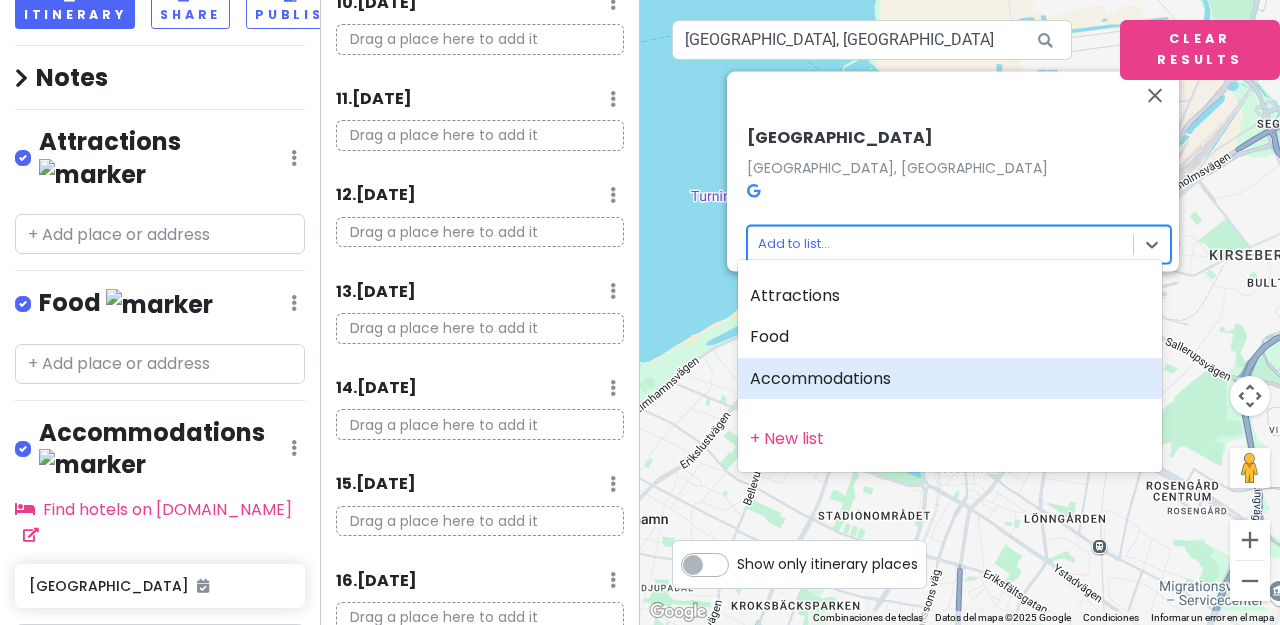 click on "Accommodations" at bounding box center [950, 379] 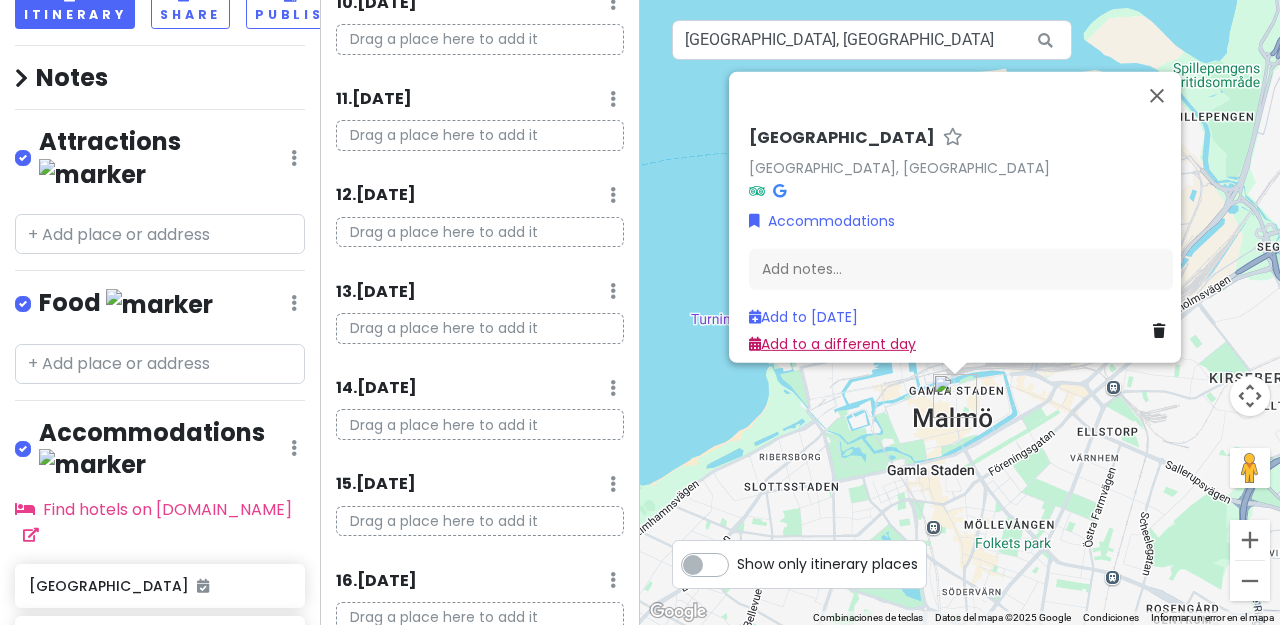 click on "Add to a different day" at bounding box center [832, 343] 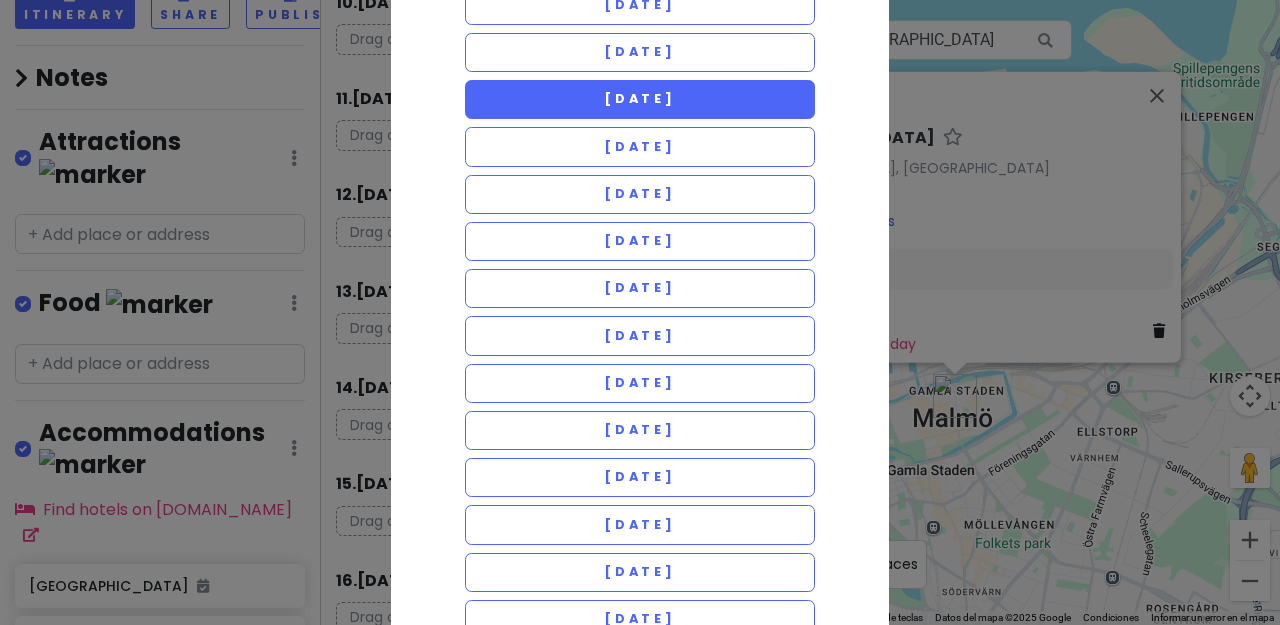 scroll, scrollTop: 383, scrollLeft: 0, axis: vertical 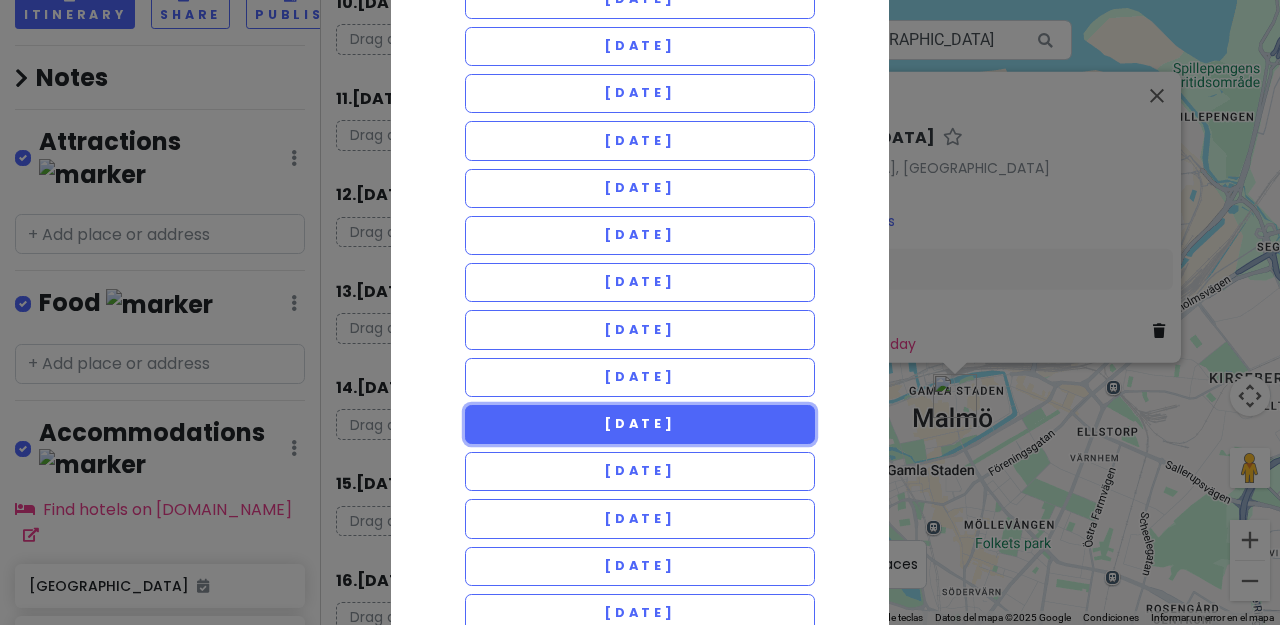 click on "Monday 8/4" at bounding box center [640, 423] 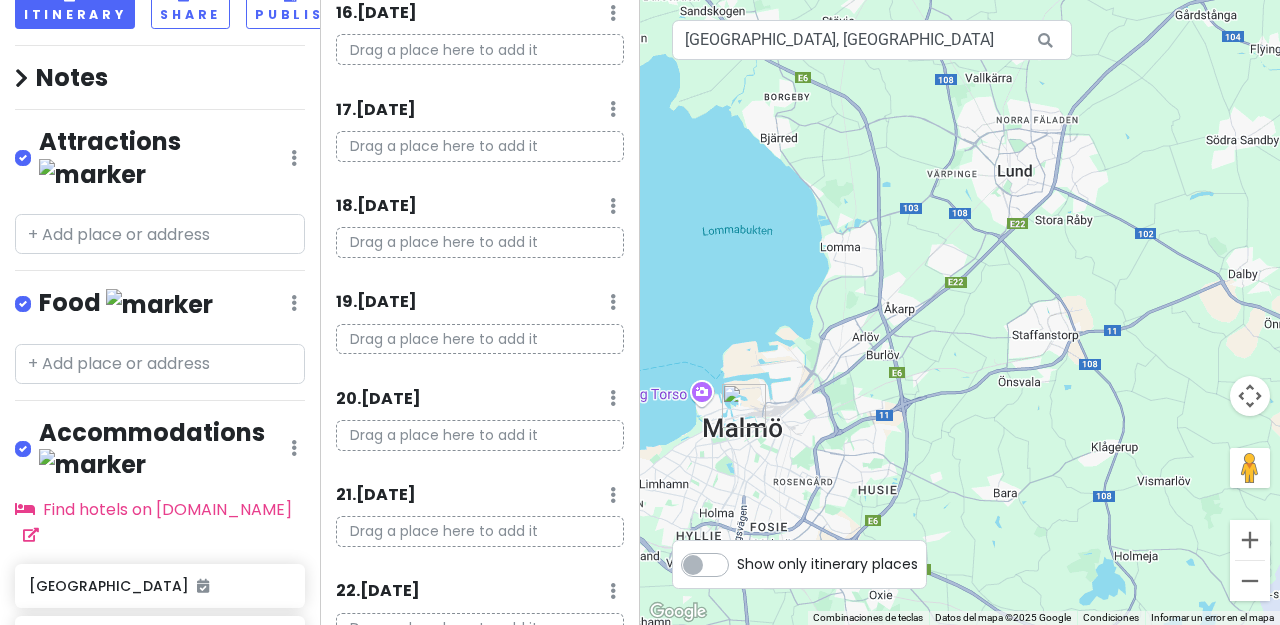 scroll, scrollTop: 1573, scrollLeft: 0, axis: vertical 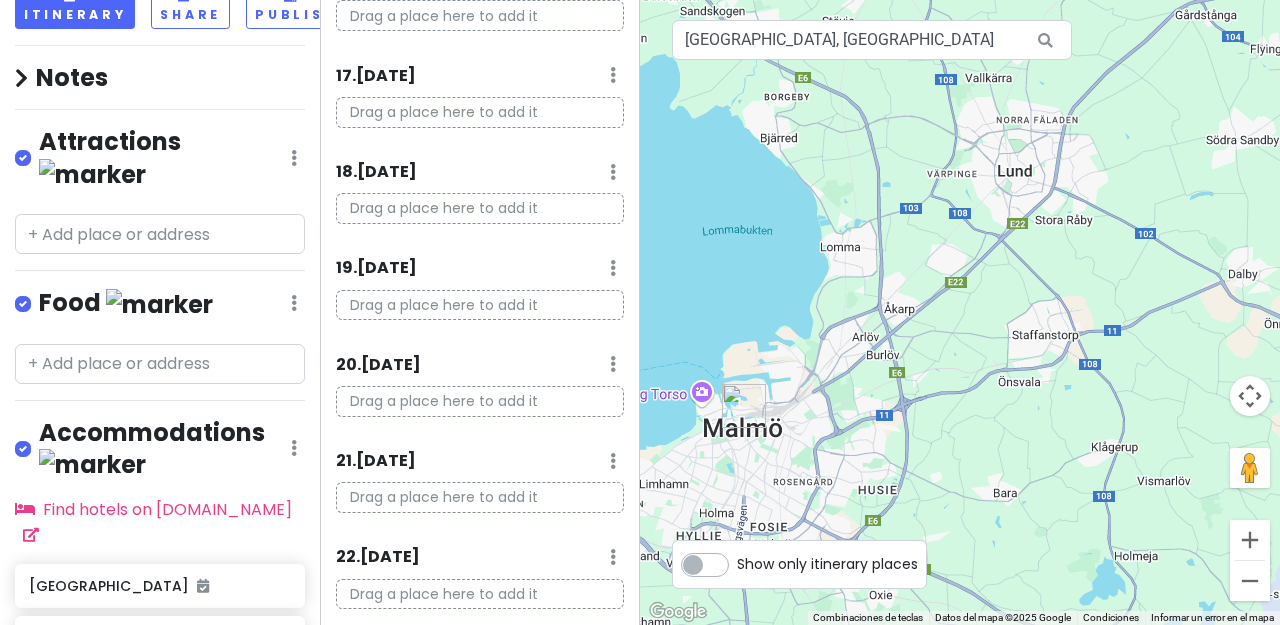 click on "Show only itinerary places" at bounding box center [827, 560] 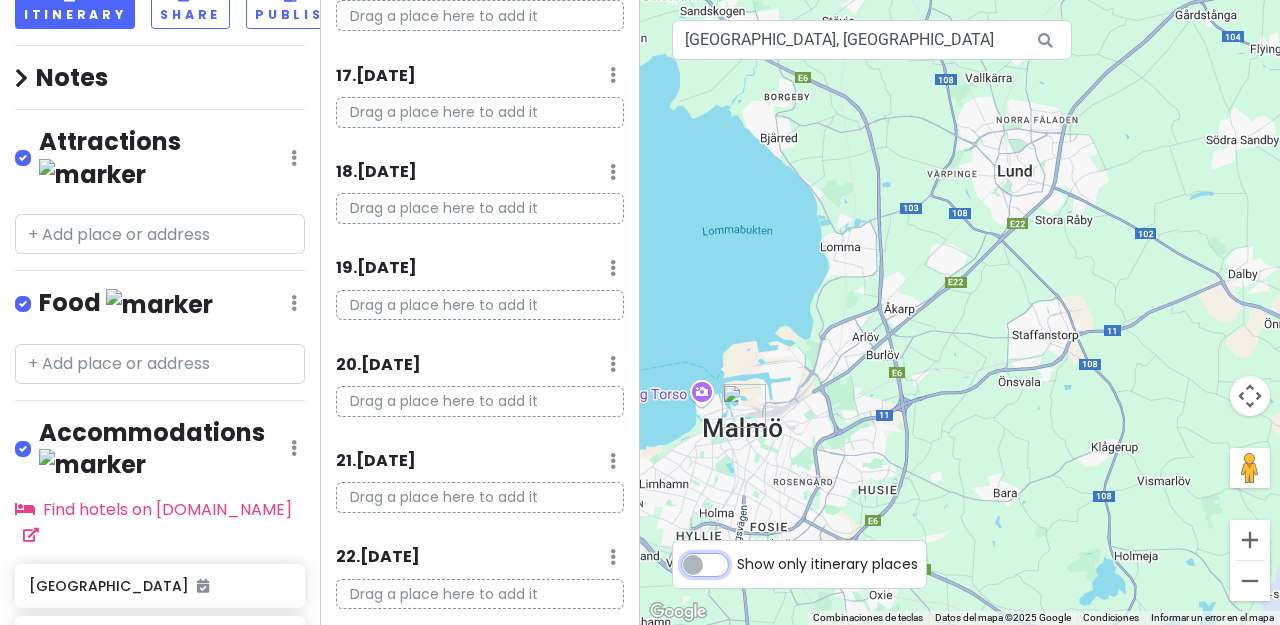 click on "Show only itinerary places" at bounding box center [743, 554] 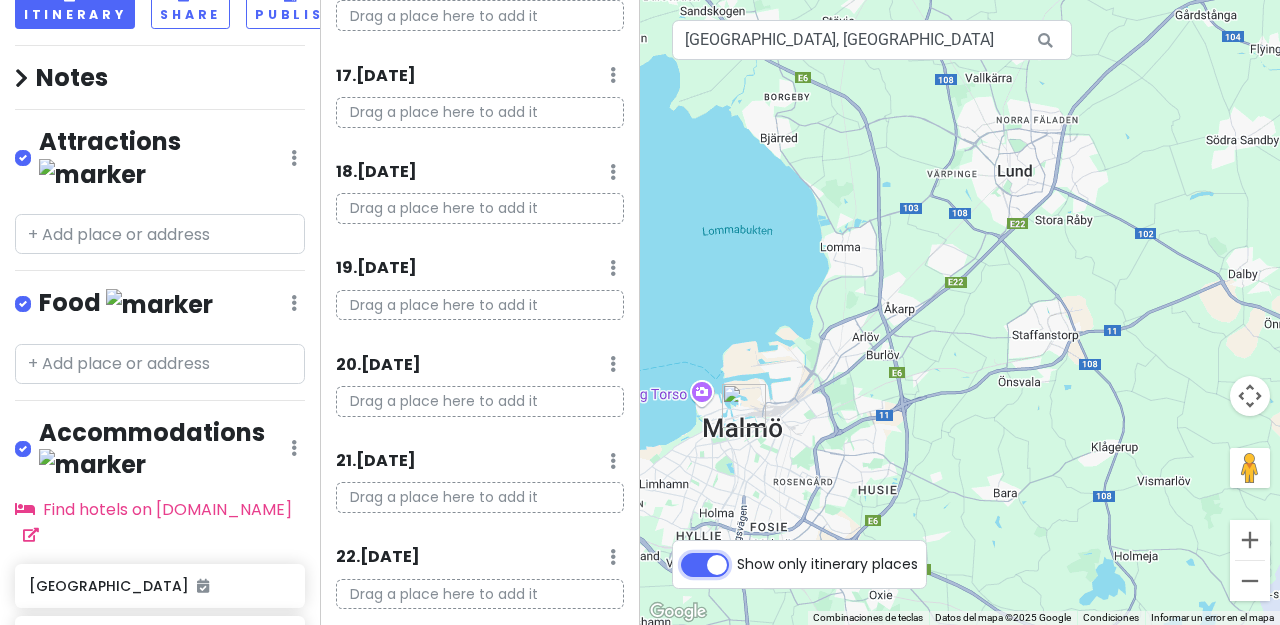 checkbox on "true" 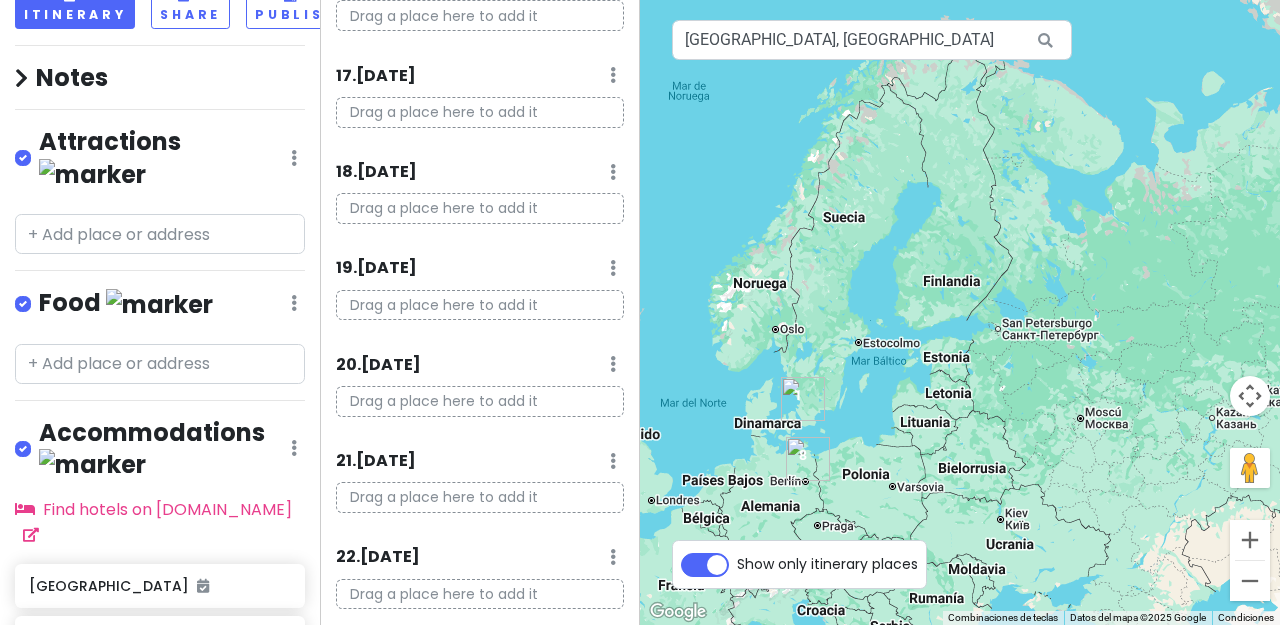 click at bounding box center (808, 459) 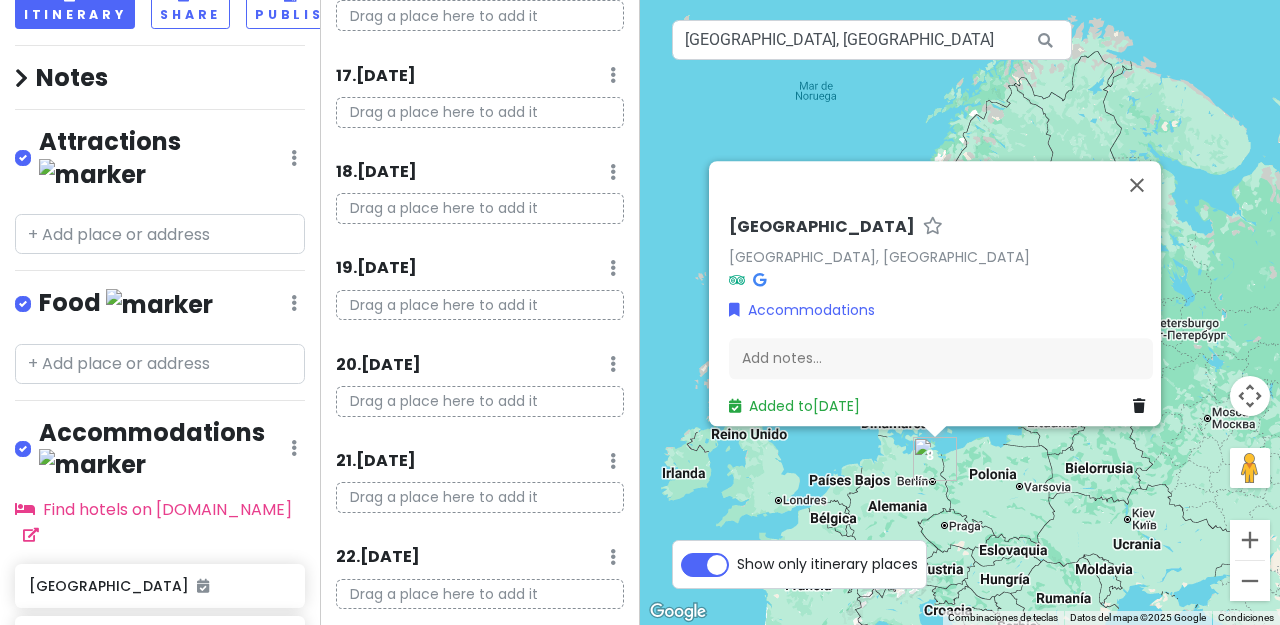 click on "Para navegar, presiona las teclas de flecha. Berlín Berlín, Alemania Accommodations Add notes... Added to  Mon 7/28" at bounding box center [960, 312] 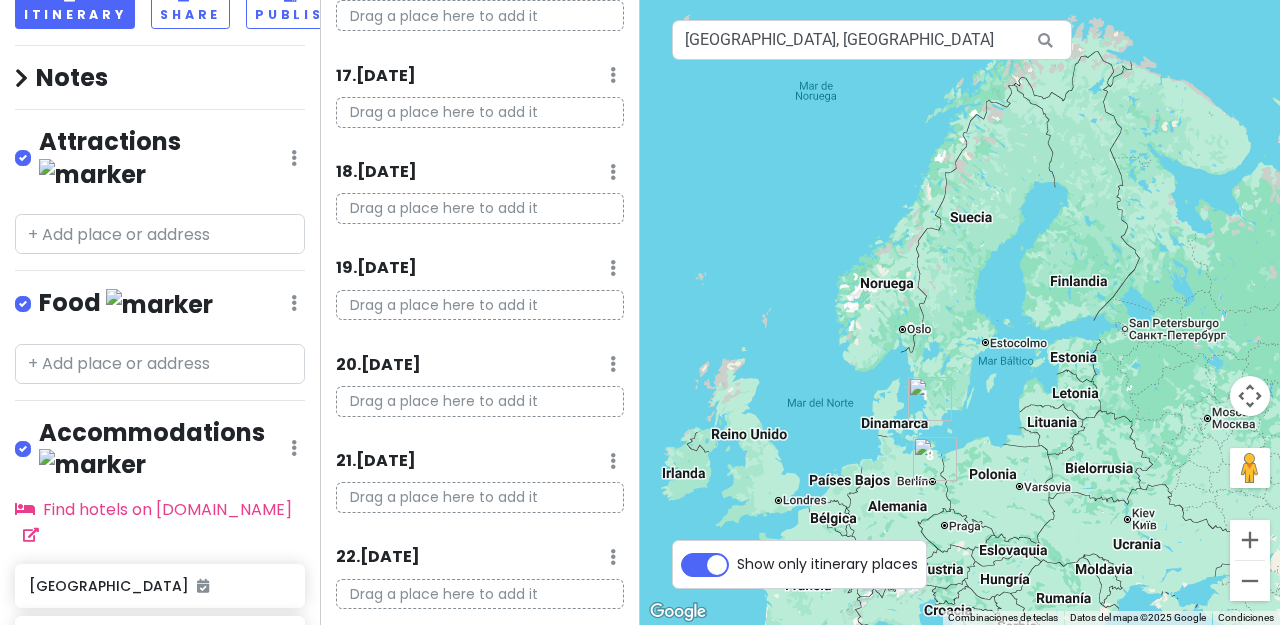 click at bounding box center [930, 399] 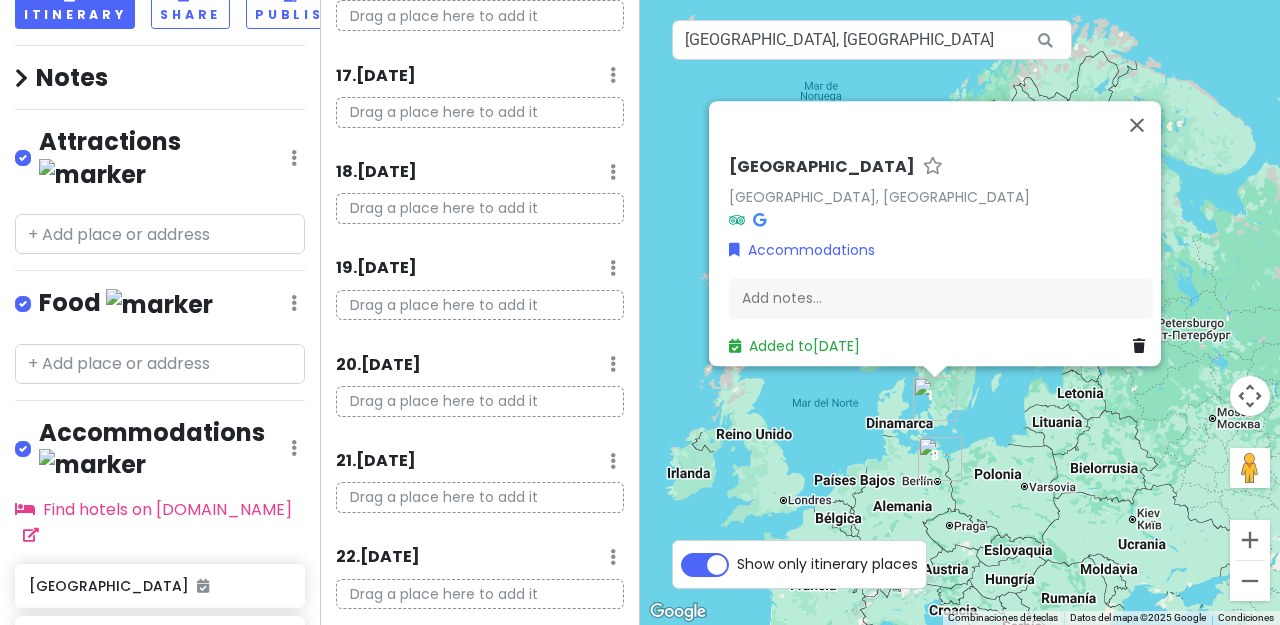 click on "Para navegar, presiona las teclas de flecha. Malmö Malmö, Suecia Accommodations Add notes... Added to  Mon 8/4" at bounding box center (960, 312) 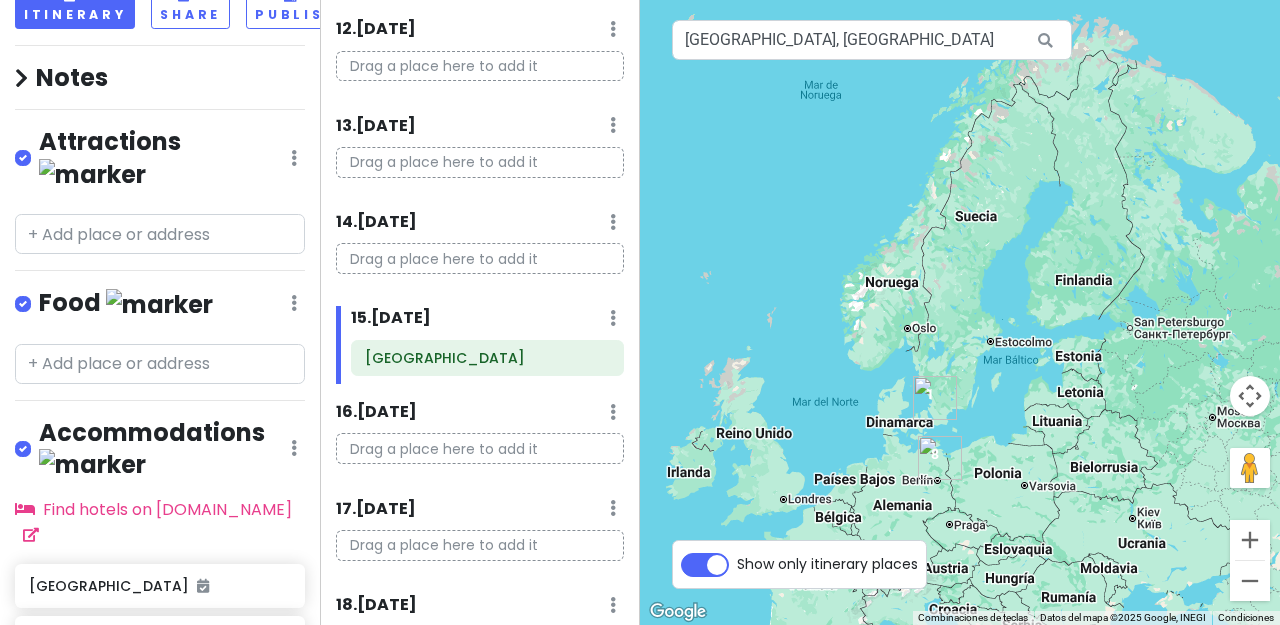 scroll, scrollTop: 1137, scrollLeft: 0, axis: vertical 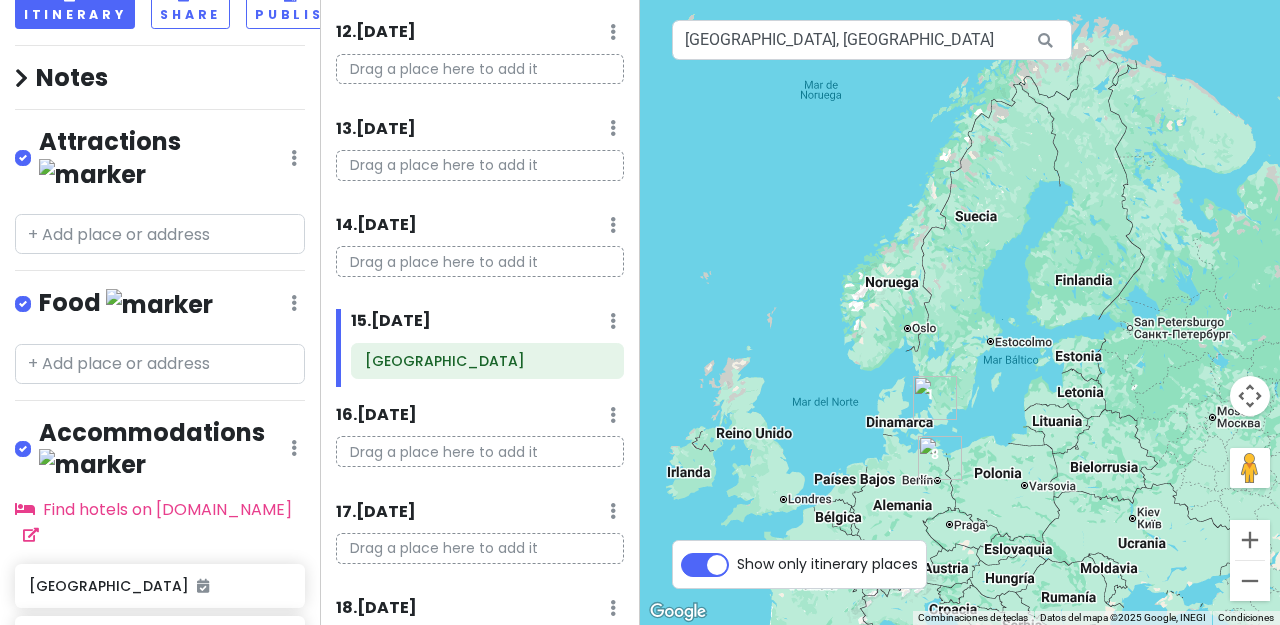 click on "Para navegar, presiona las teclas de flecha." at bounding box center [960, 312] 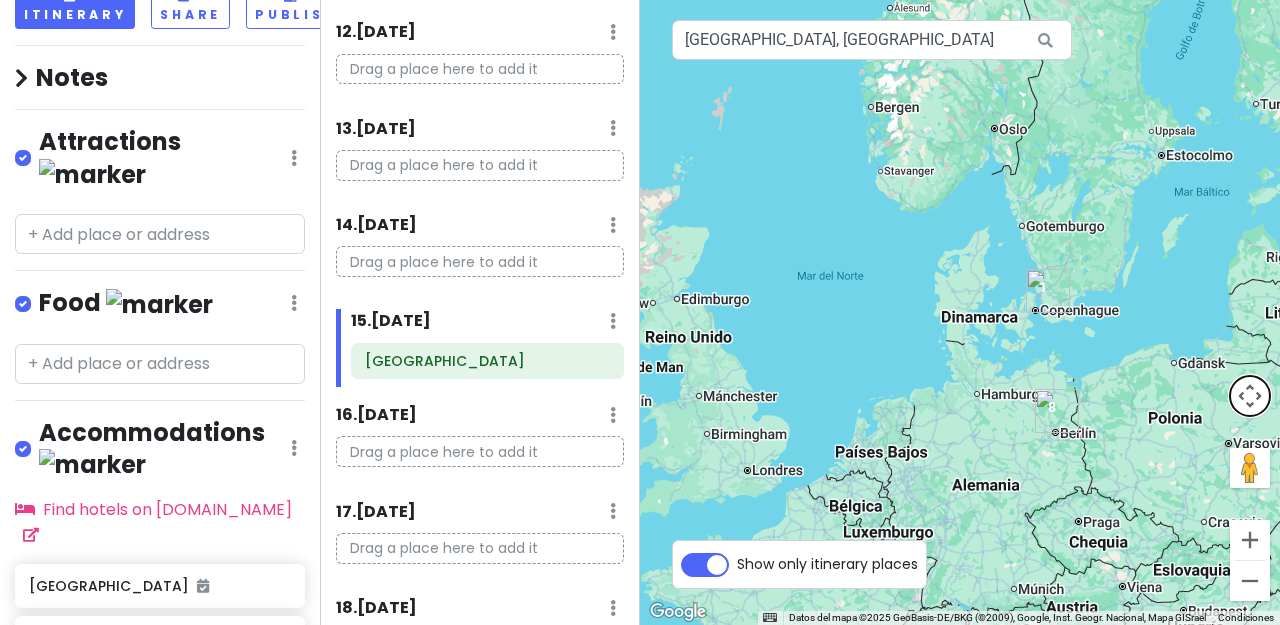 click at bounding box center (1250, 396) 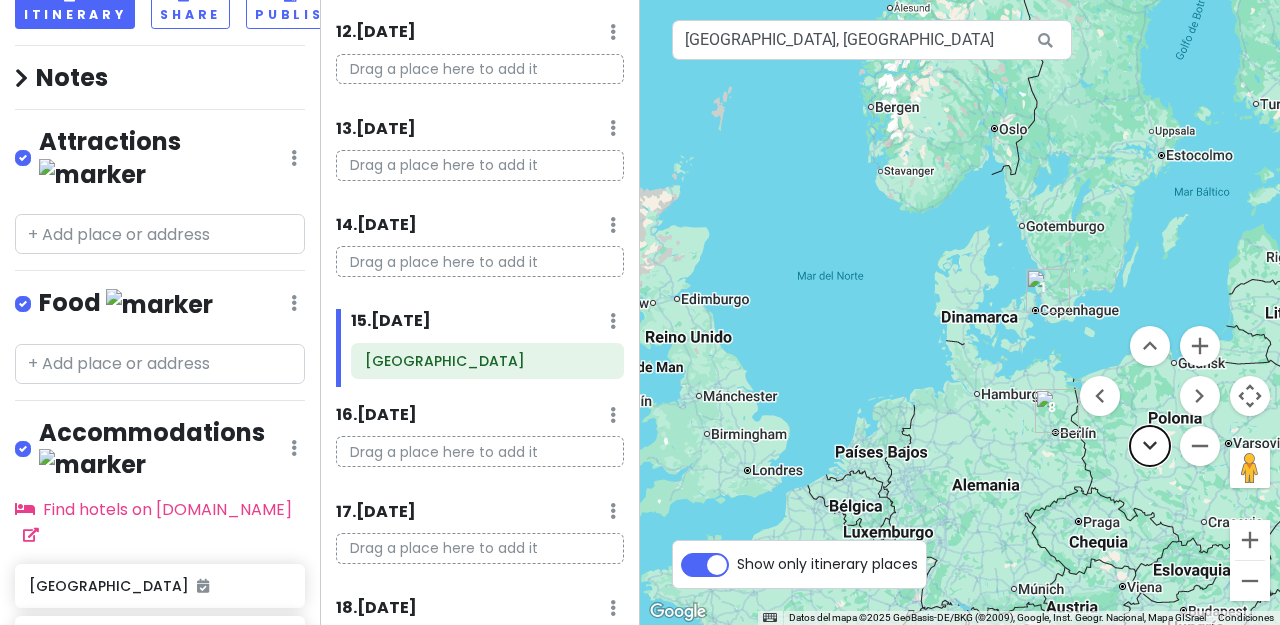 click at bounding box center (1150, 446) 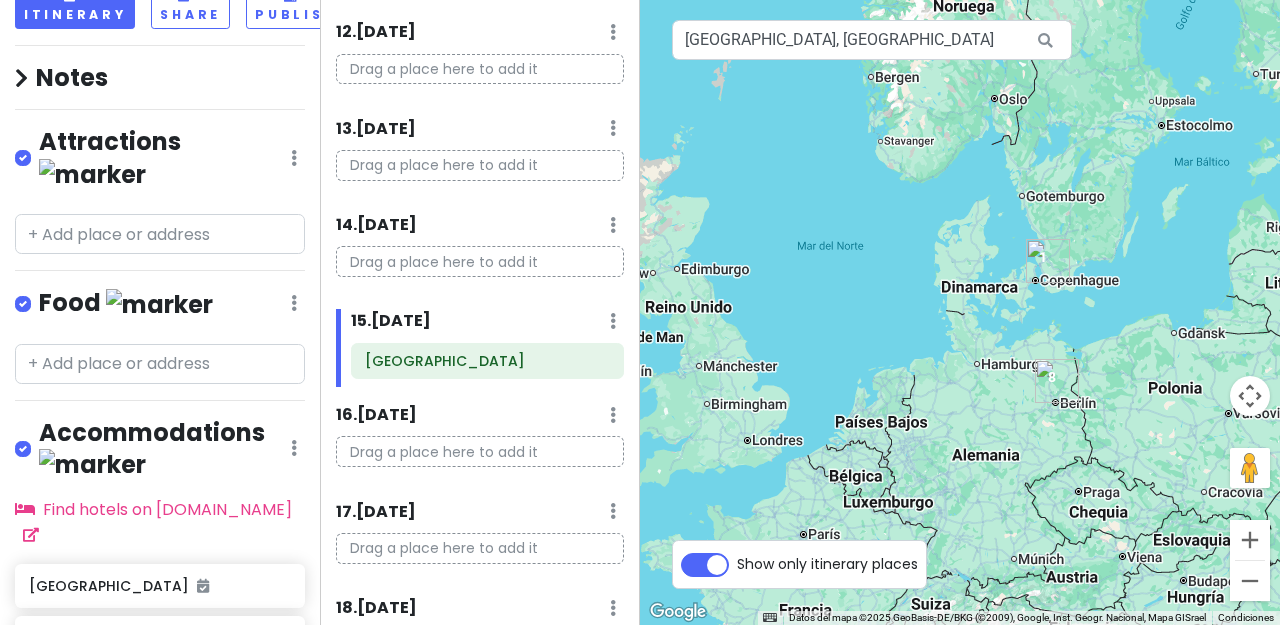 click on "Para navegar, presiona las teclas de flecha." at bounding box center (960, 312) 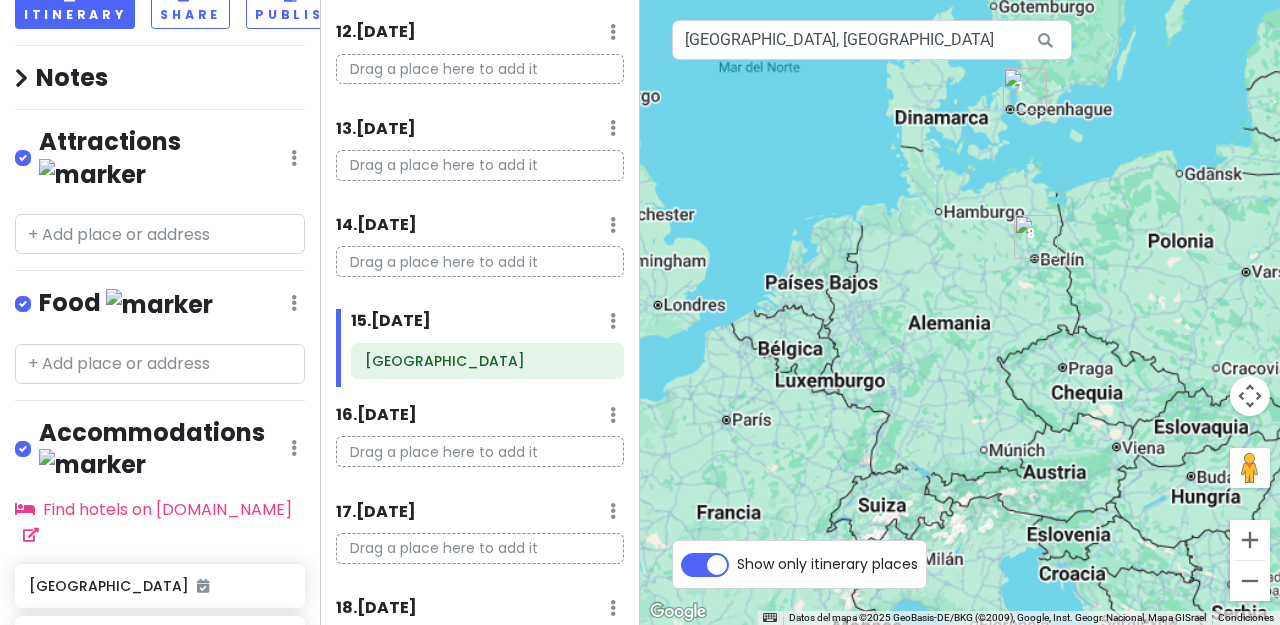 click on "Para navegar, presiona las teclas de flecha." at bounding box center [960, 312] 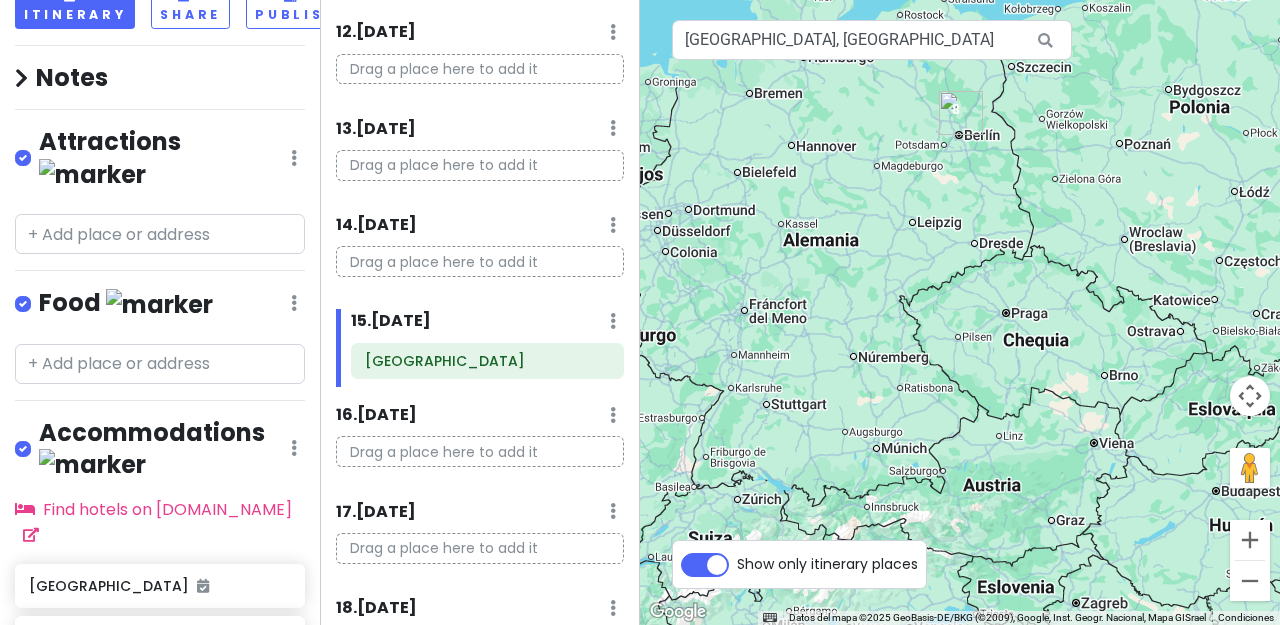 click at bounding box center [1250, 396] 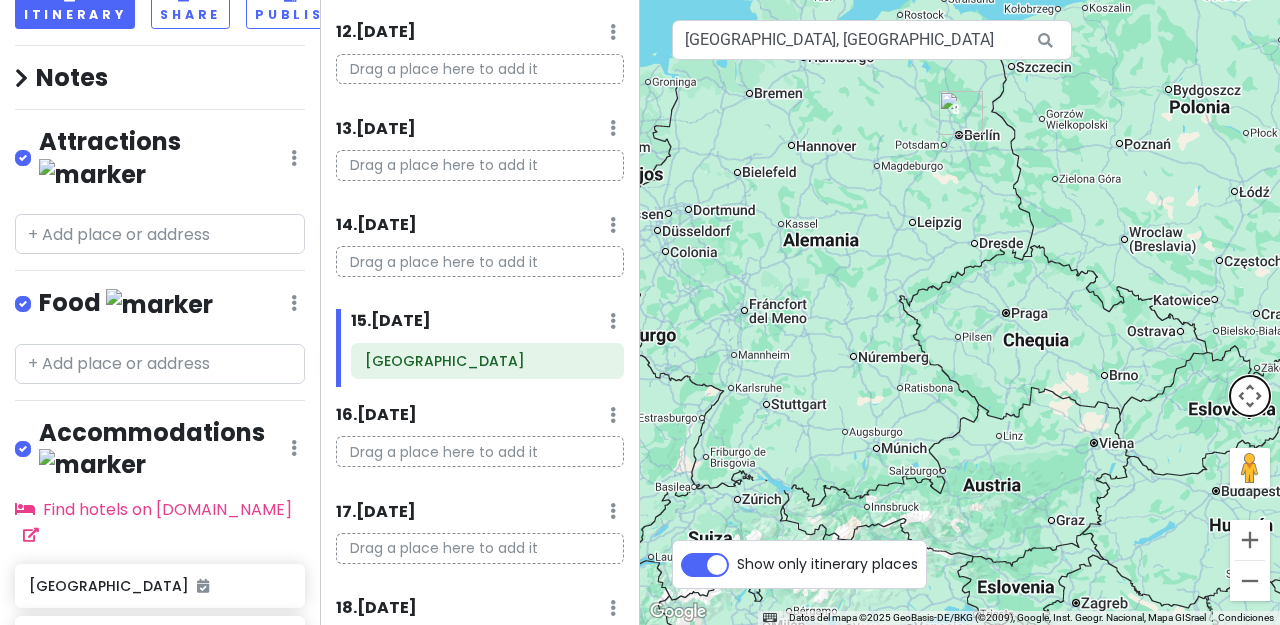 click at bounding box center [1250, 396] 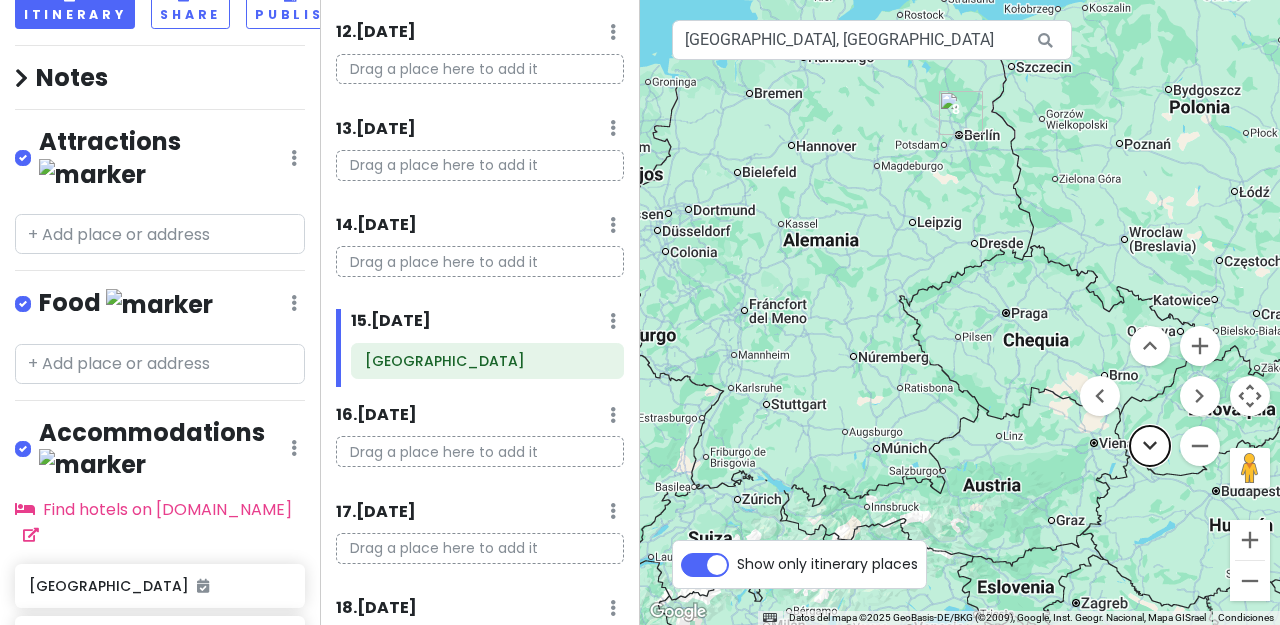 click at bounding box center [1150, 446] 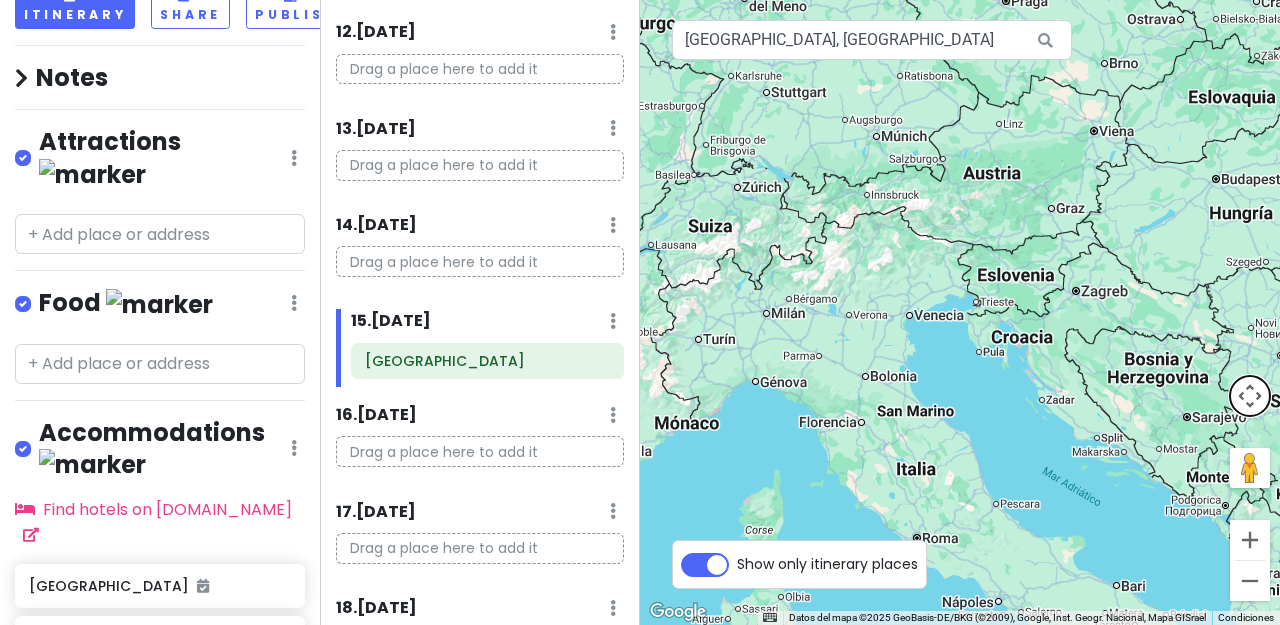 click at bounding box center (1250, 396) 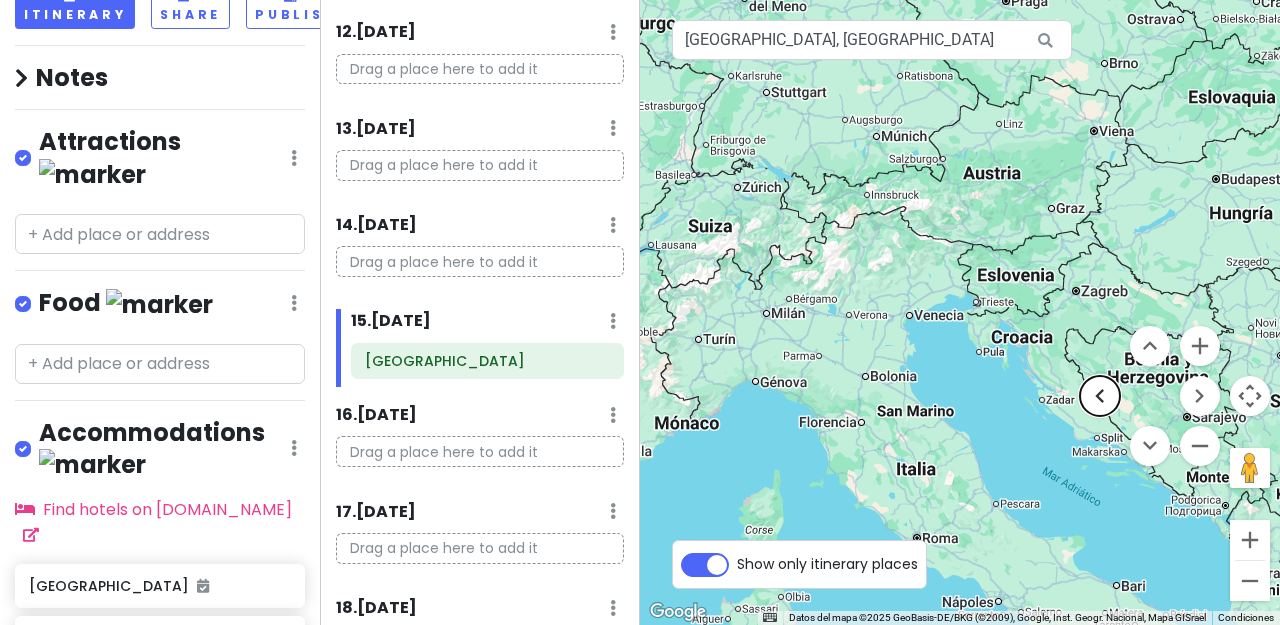 click at bounding box center (1100, 396) 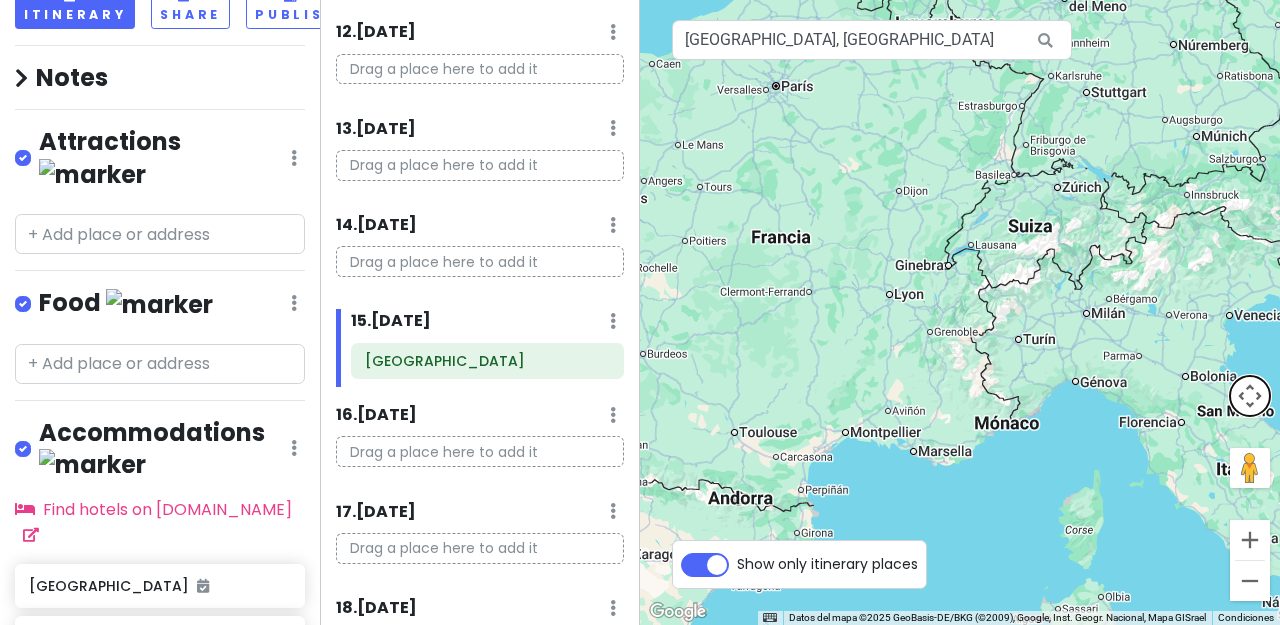 click at bounding box center (1250, 396) 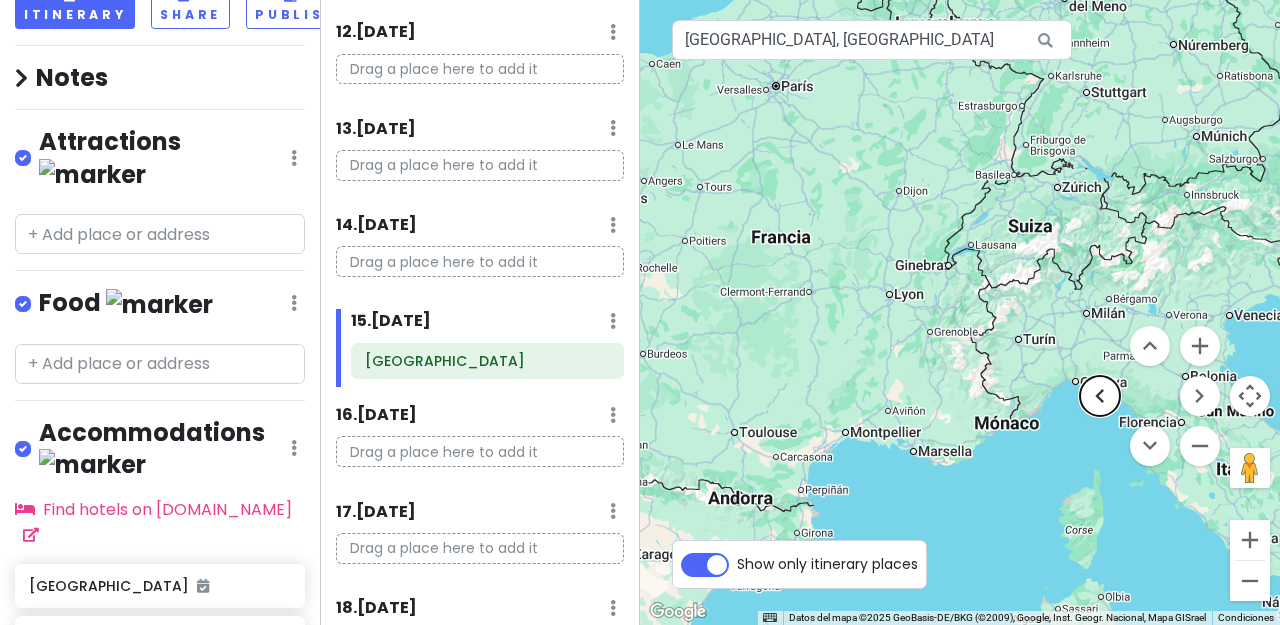 click at bounding box center [1100, 396] 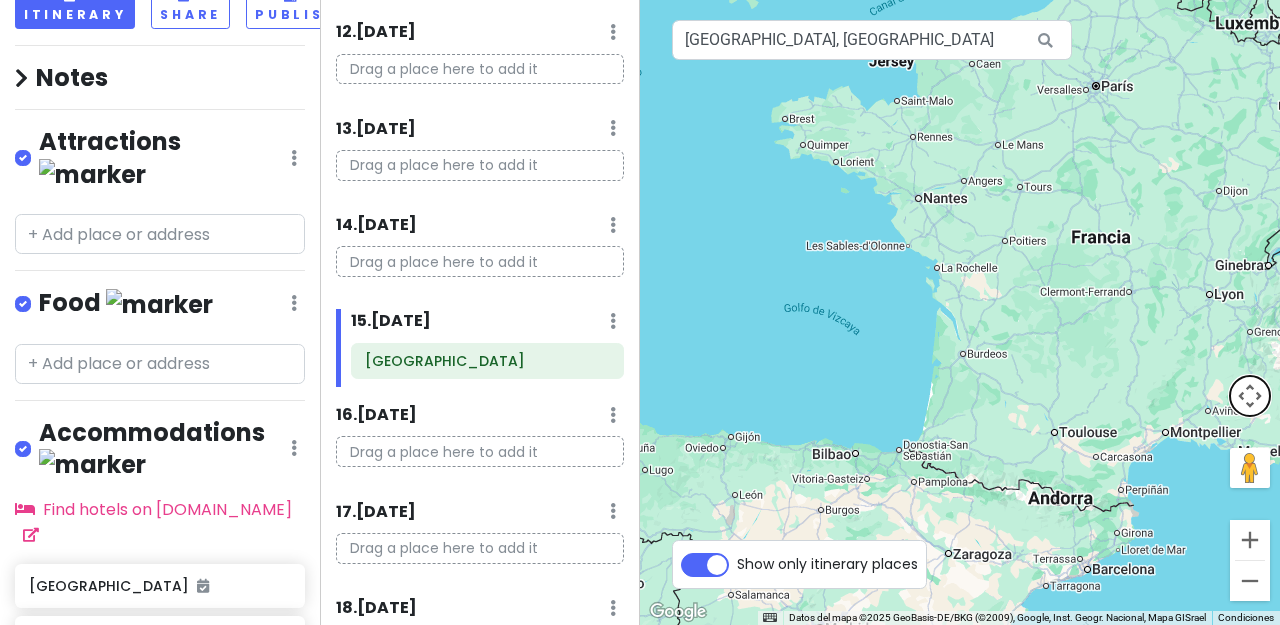 click at bounding box center [1250, 396] 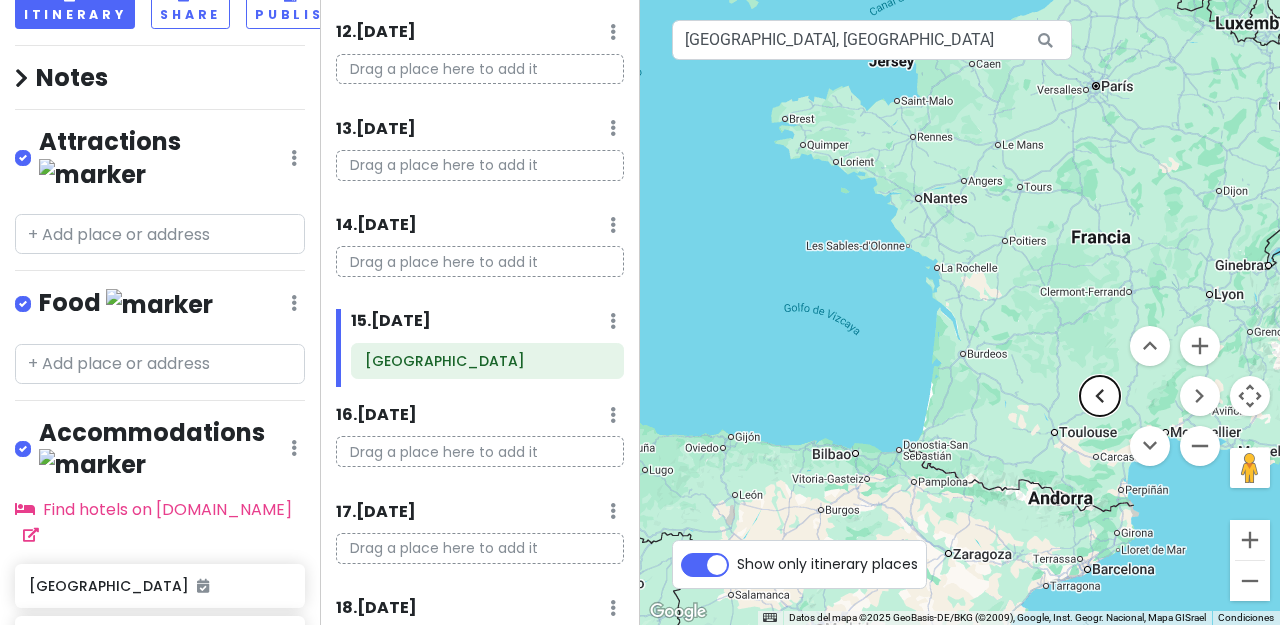 click at bounding box center [1100, 396] 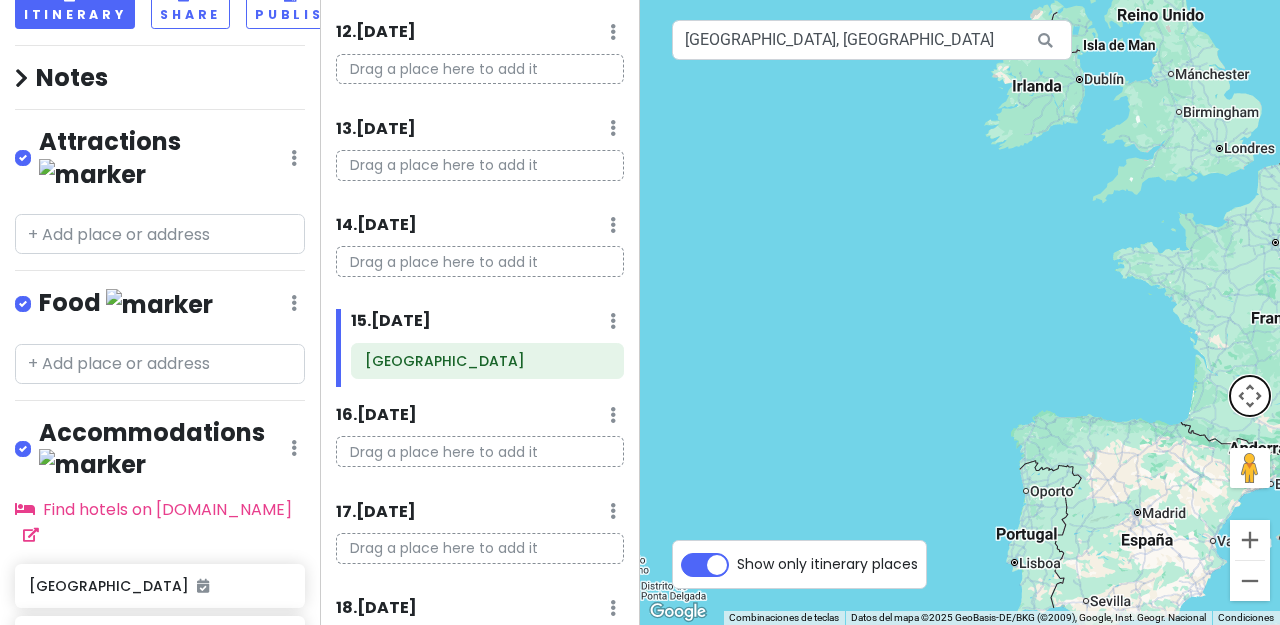 click at bounding box center [1250, 396] 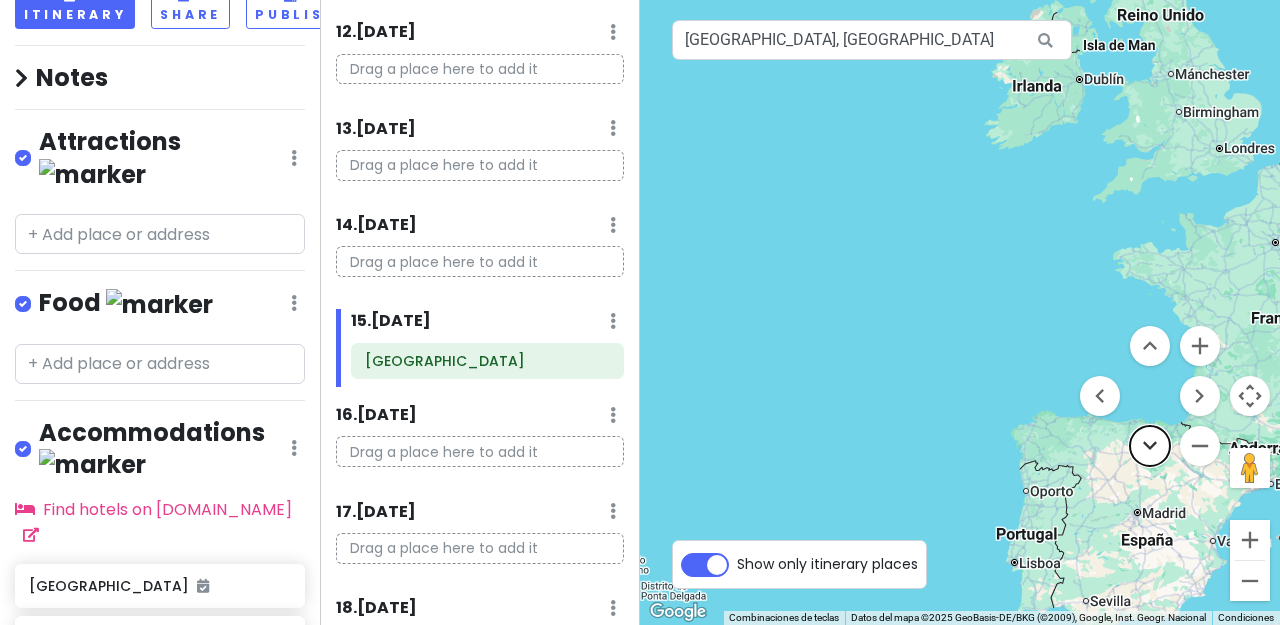 click at bounding box center (1150, 446) 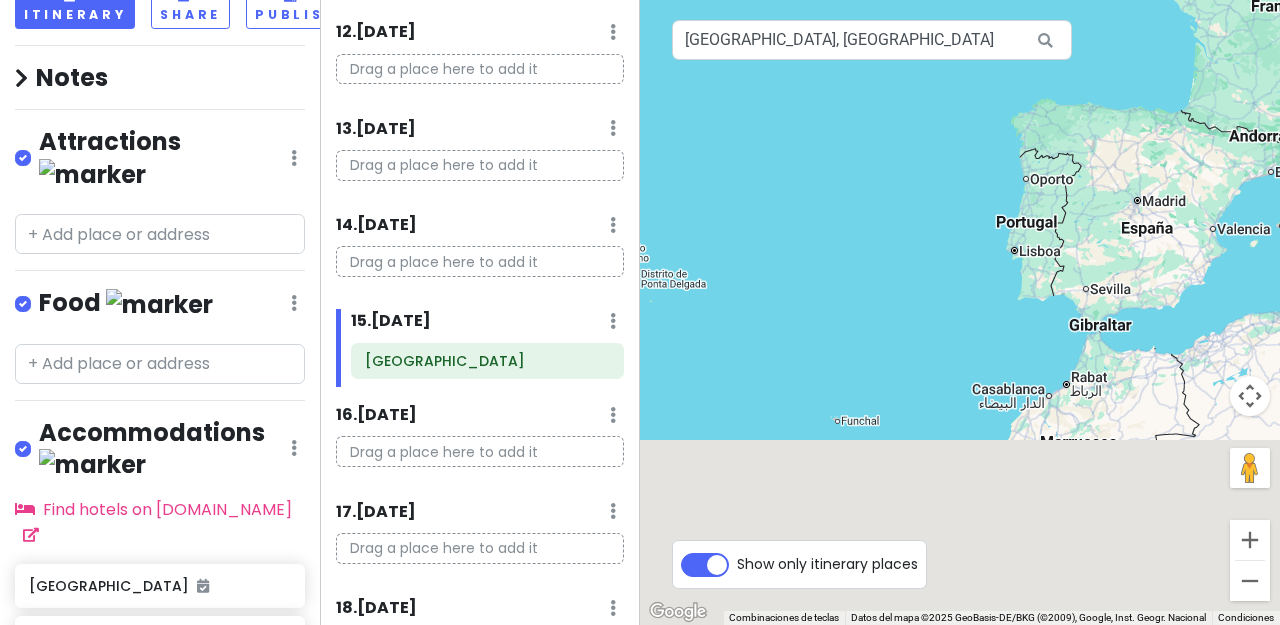click on "Para navegar, presiona las teclas de flecha." at bounding box center (960, 312) 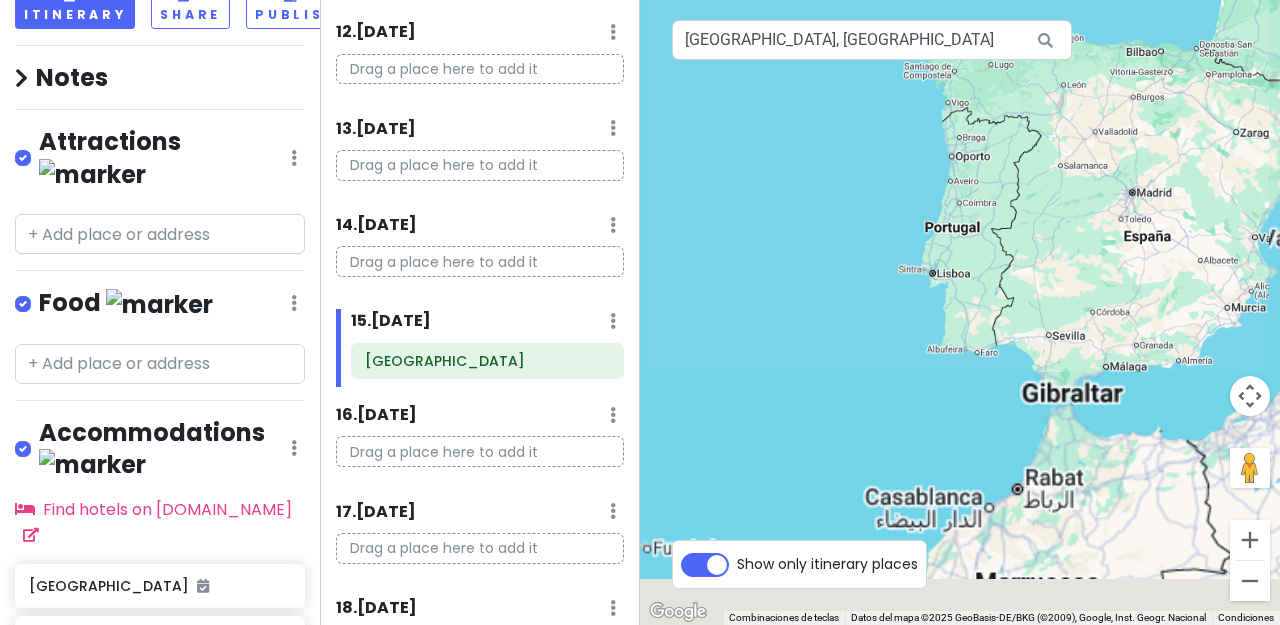 click on "Para navegar, presiona las teclas de flecha." at bounding box center (960, 312) 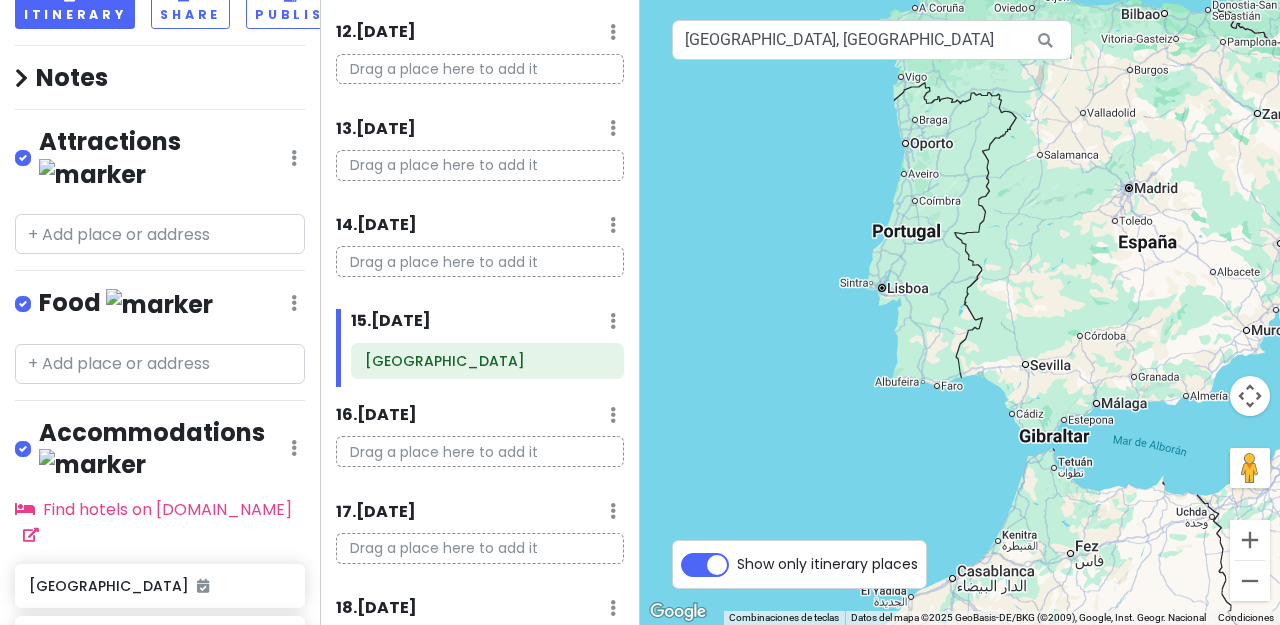 click on "Para navegar, presiona las teclas de flecha." at bounding box center [960, 312] 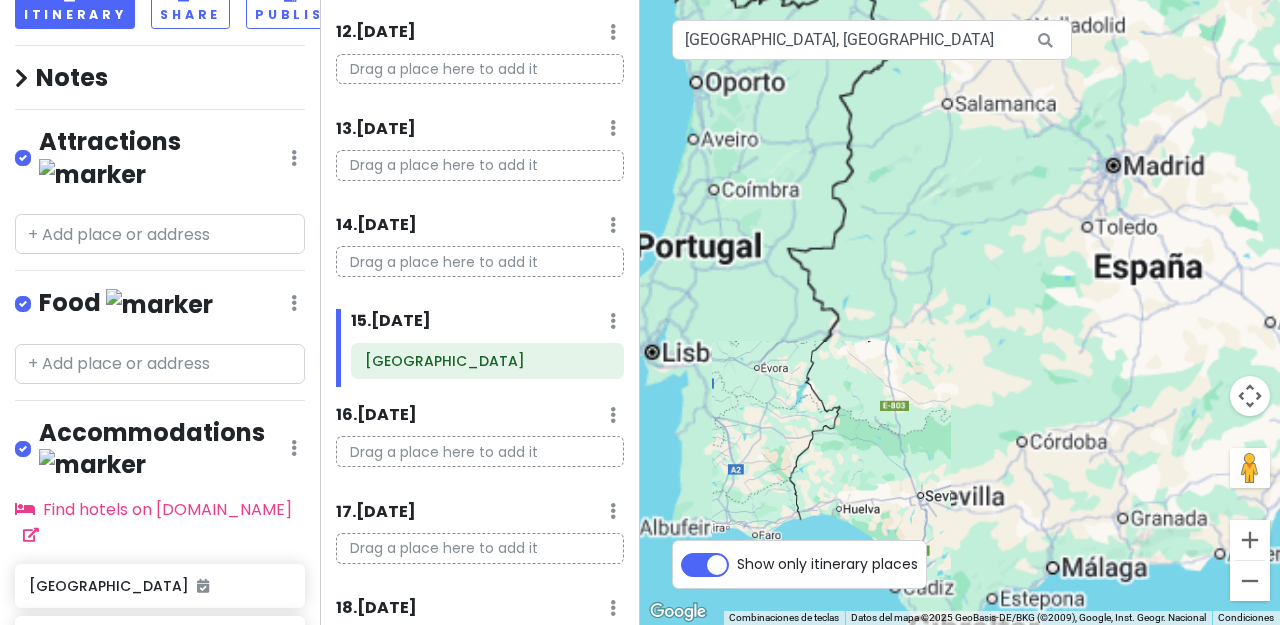 click on "Para navegar, presiona las teclas de flecha." at bounding box center (960, 312) 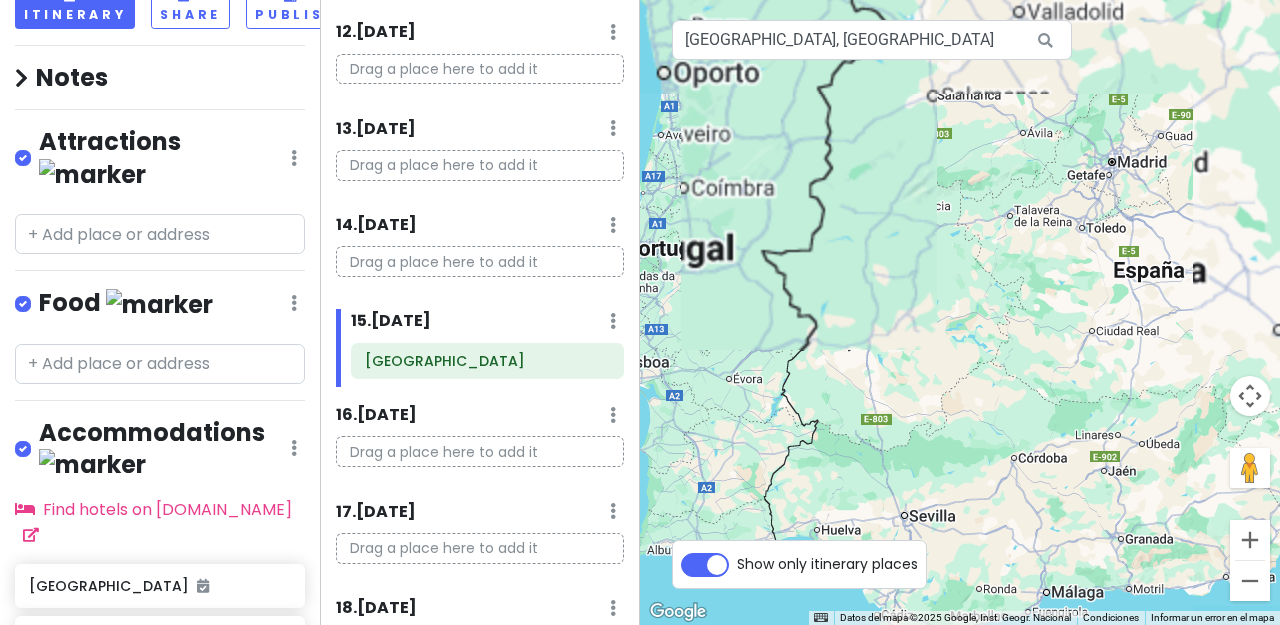 click on "Para navegar, presiona las teclas de flecha." at bounding box center [960, 312] 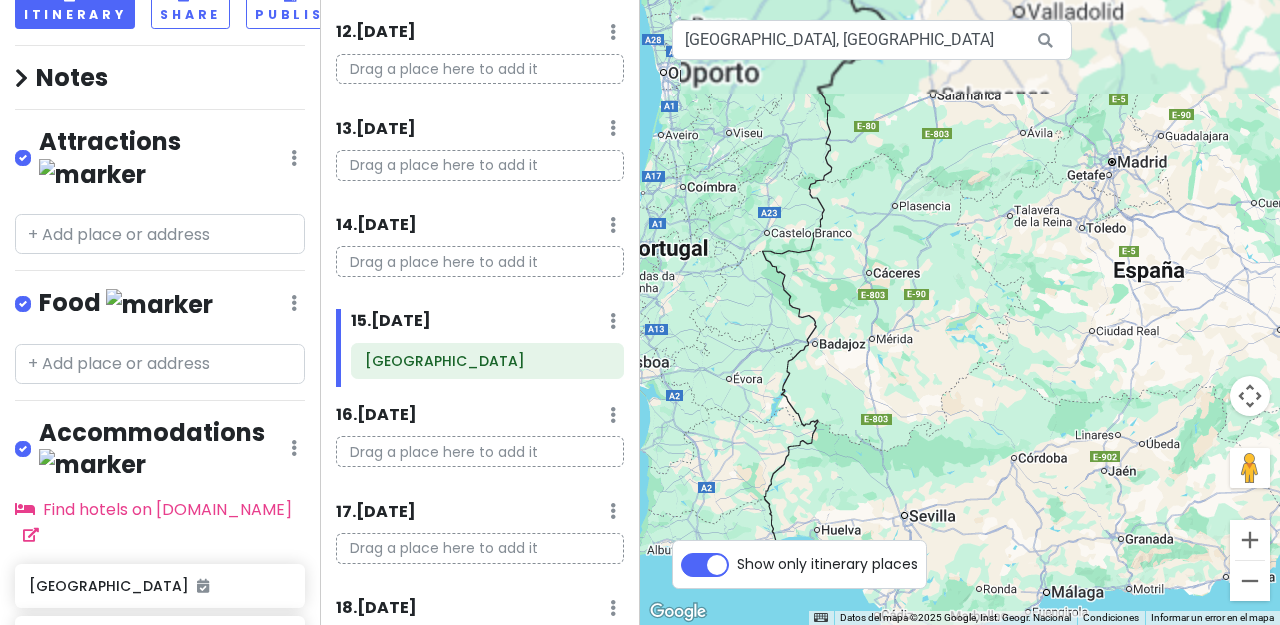 click on "Para navegar, presiona las teclas de flecha." at bounding box center (960, 312) 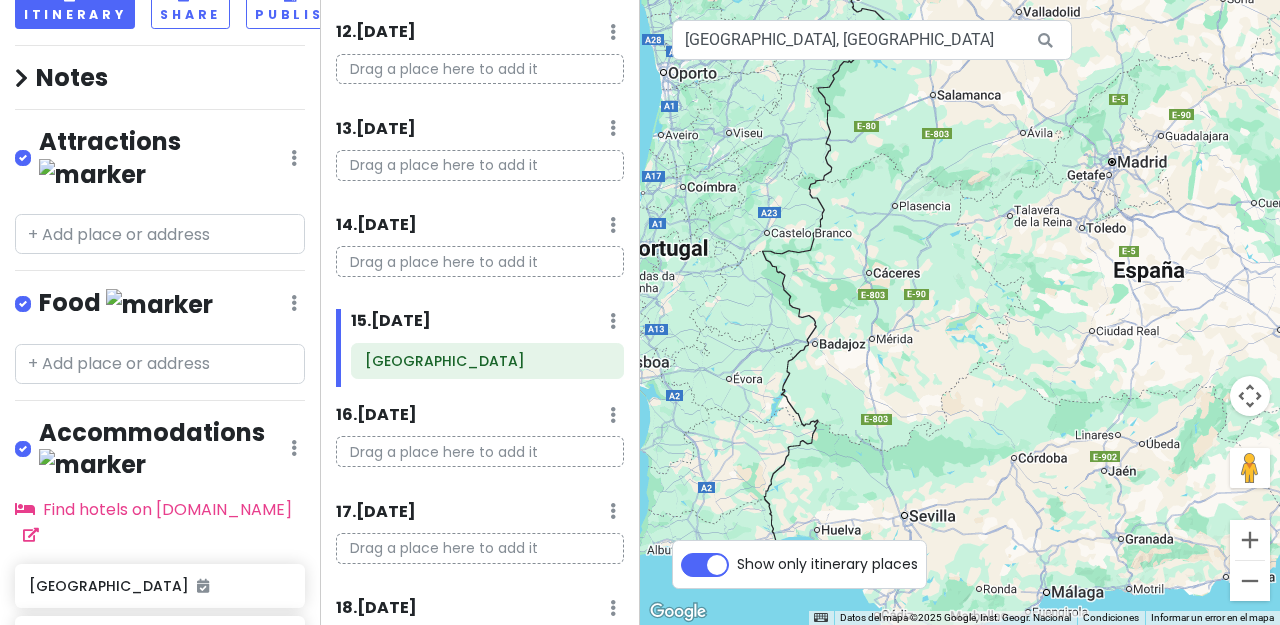 click on "Para navegar, presiona las teclas de flecha." at bounding box center (960, 312) 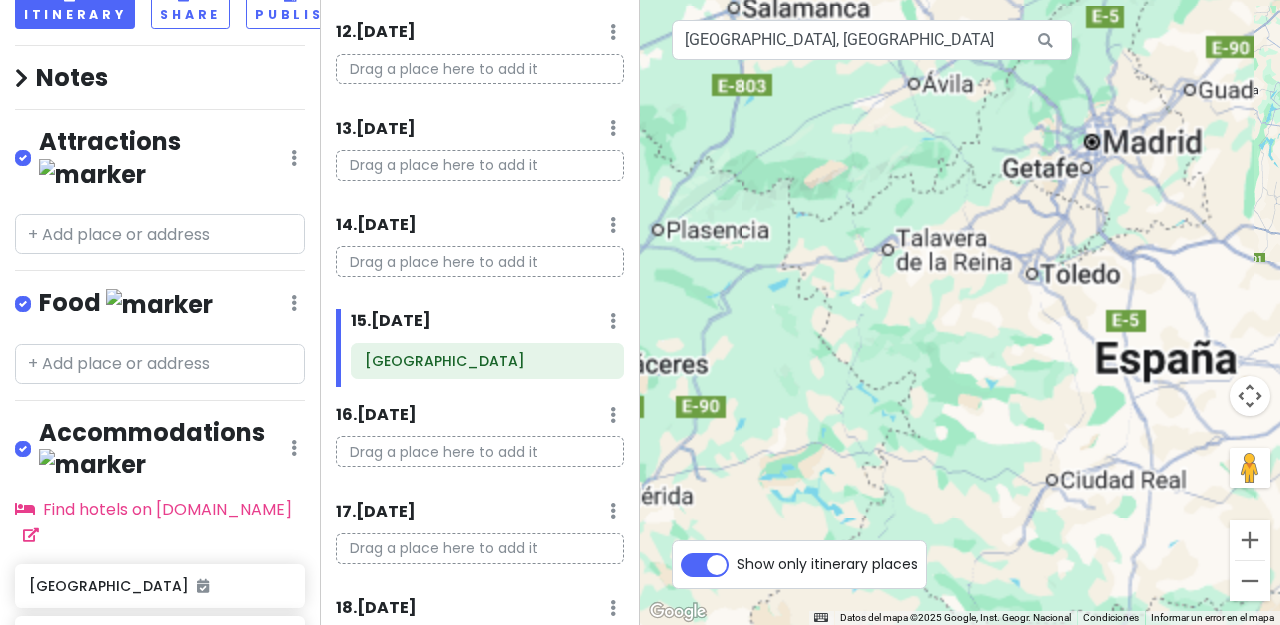 click on "Para navegar, presiona las teclas de flecha." at bounding box center [960, 312] 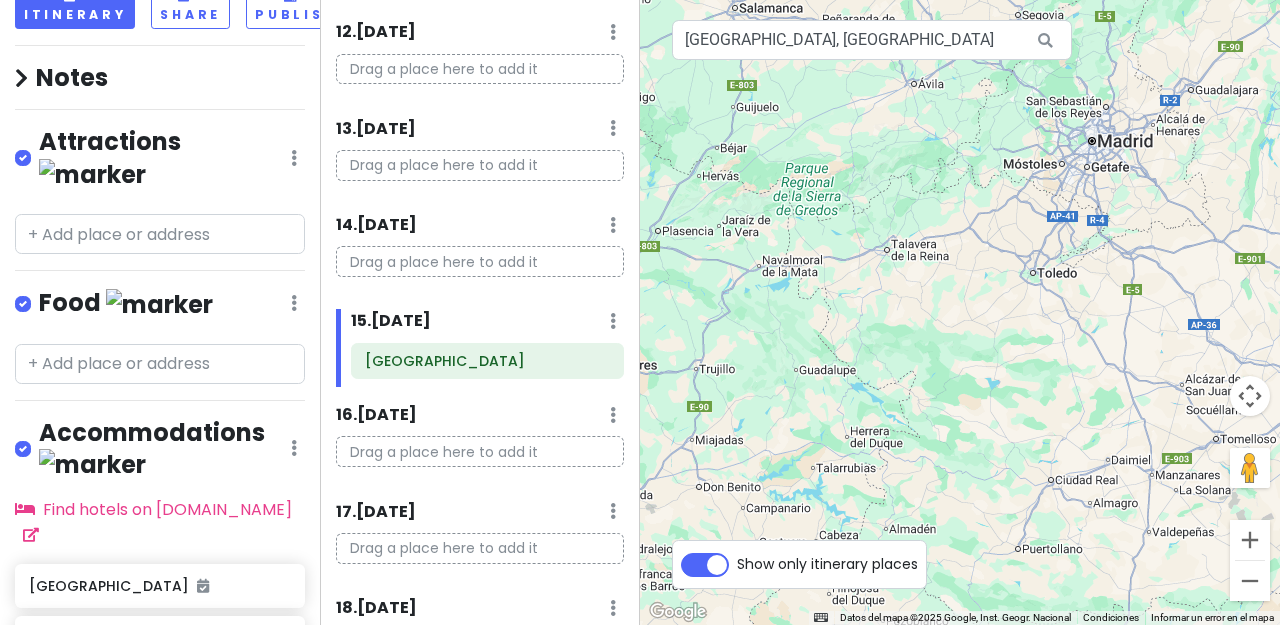 click on "Para navegar, presiona las teclas de flecha." at bounding box center [960, 312] 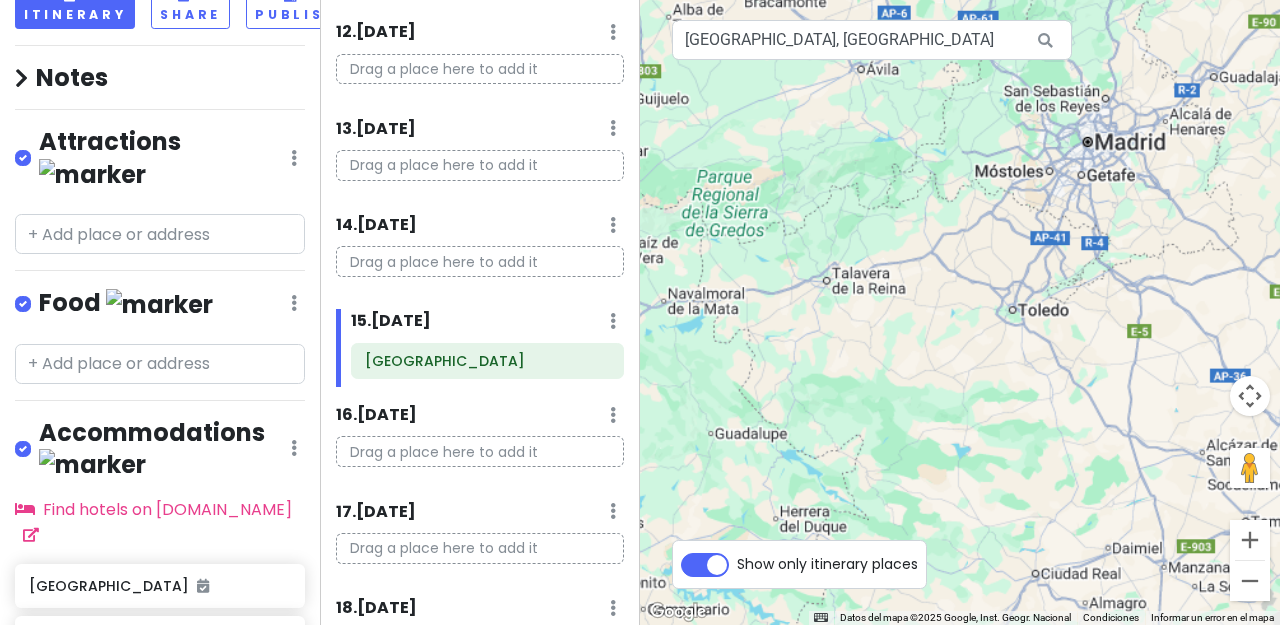 click on "Para navegar, presiona las teclas de flecha." at bounding box center (960, 312) 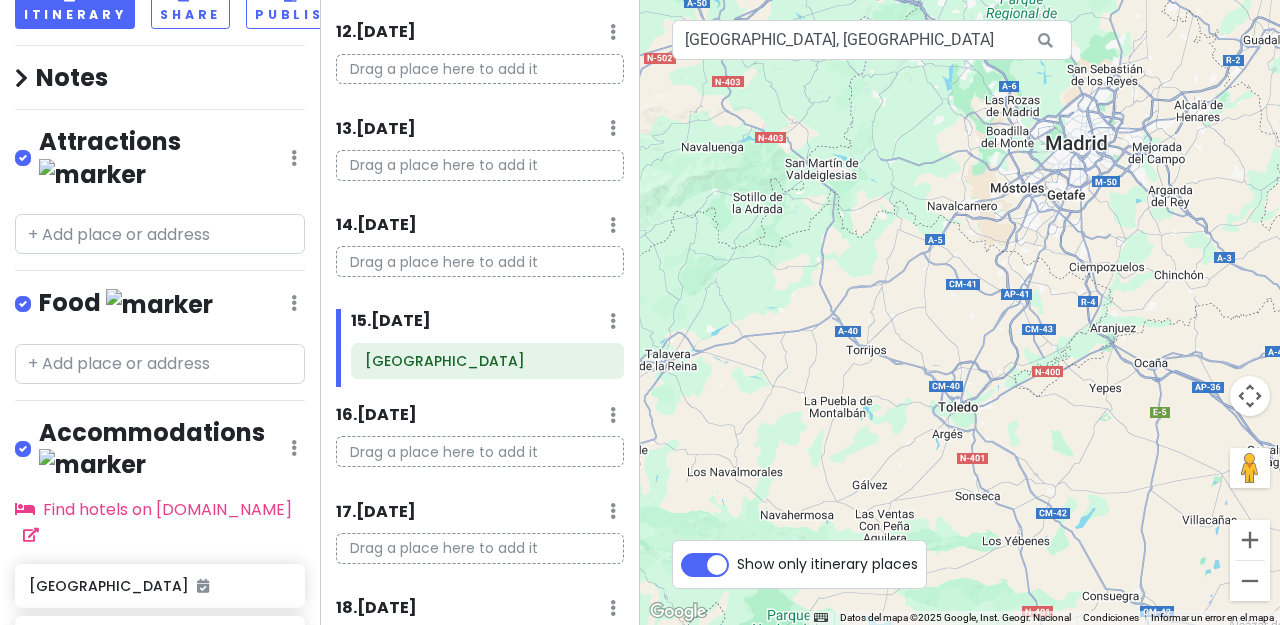 click on "Para navegar, presiona las teclas de flecha." at bounding box center (960, 312) 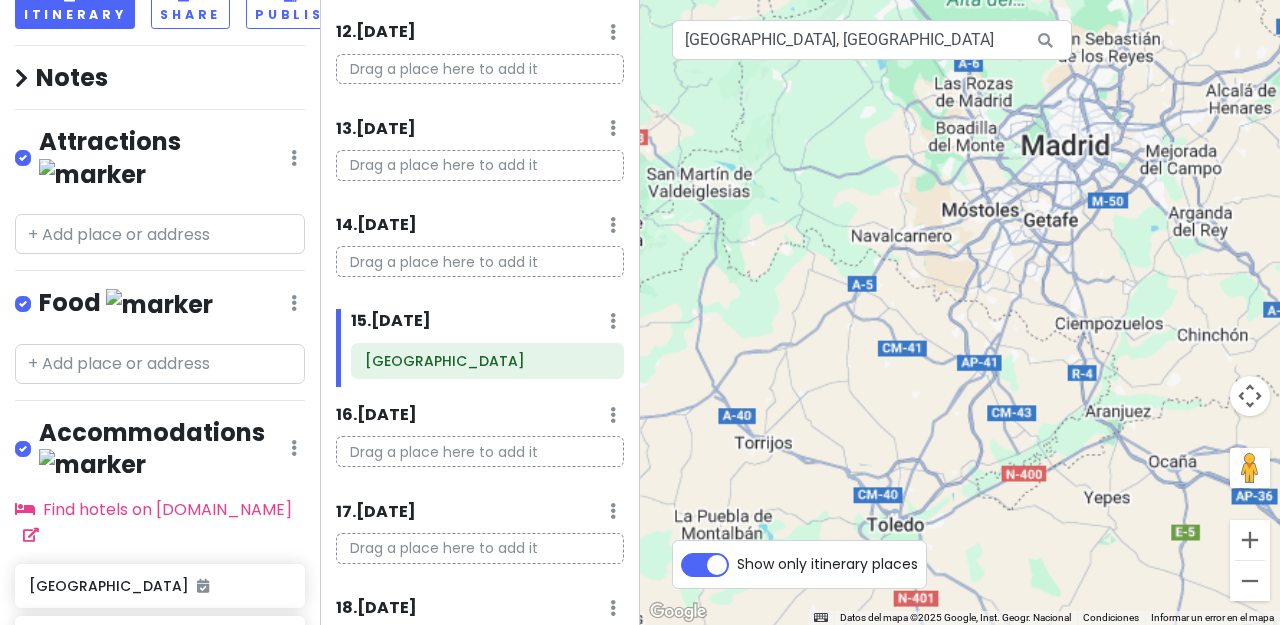 click on "Para navegar, presiona las teclas de flecha." at bounding box center (960, 312) 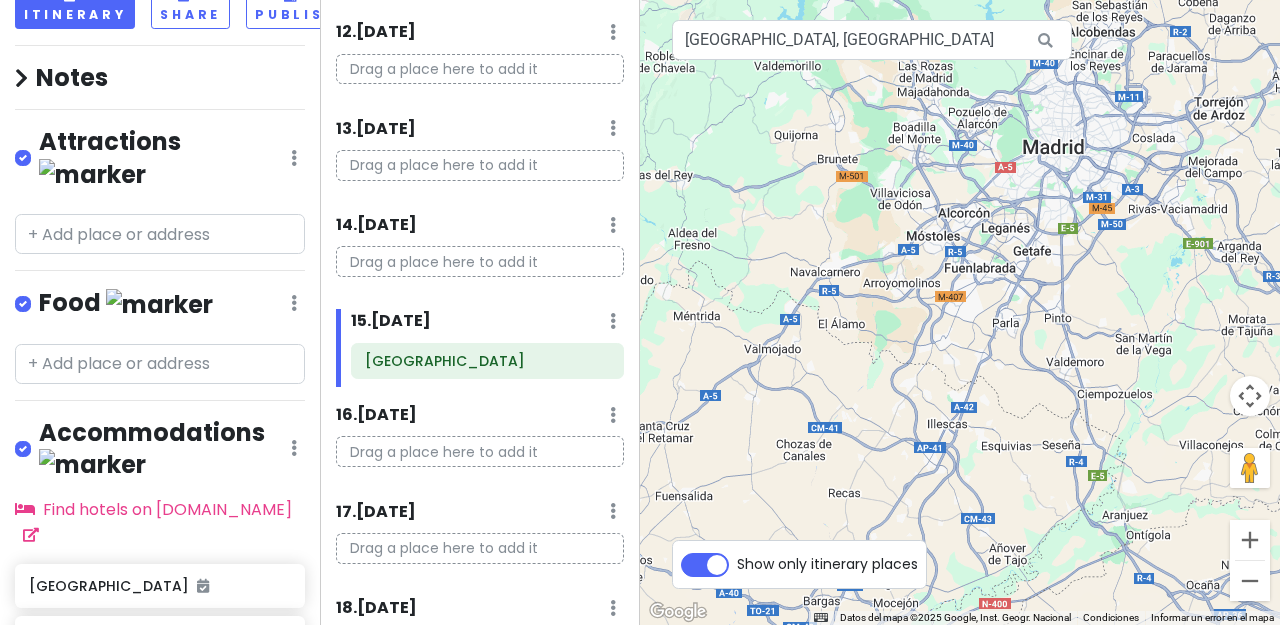 click on "Para navegar, presiona las teclas de flecha." at bounding box center (960, 312) 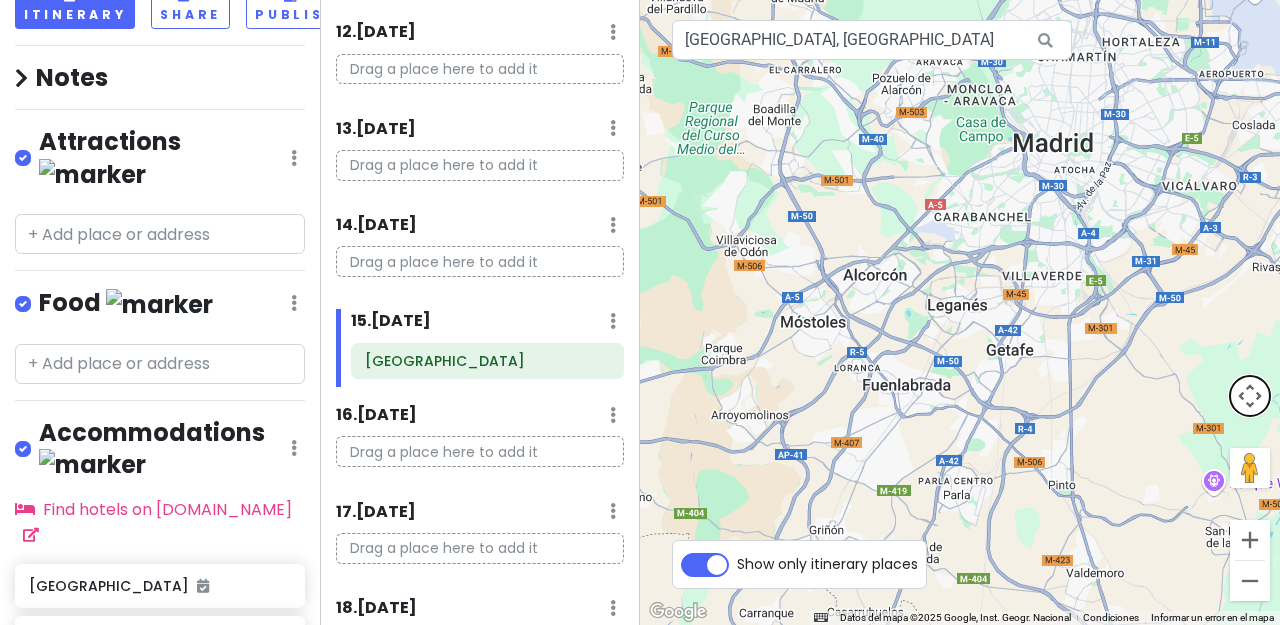click at bounding box center (1250, 396) 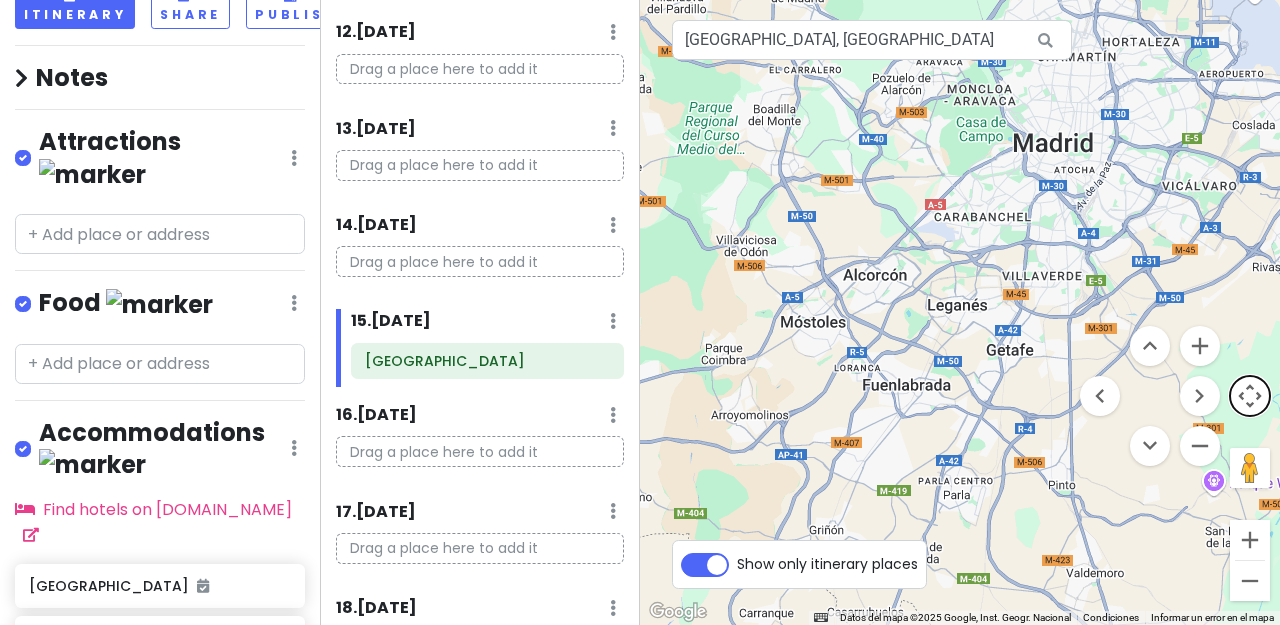 click at bounding box center (1250, 396) 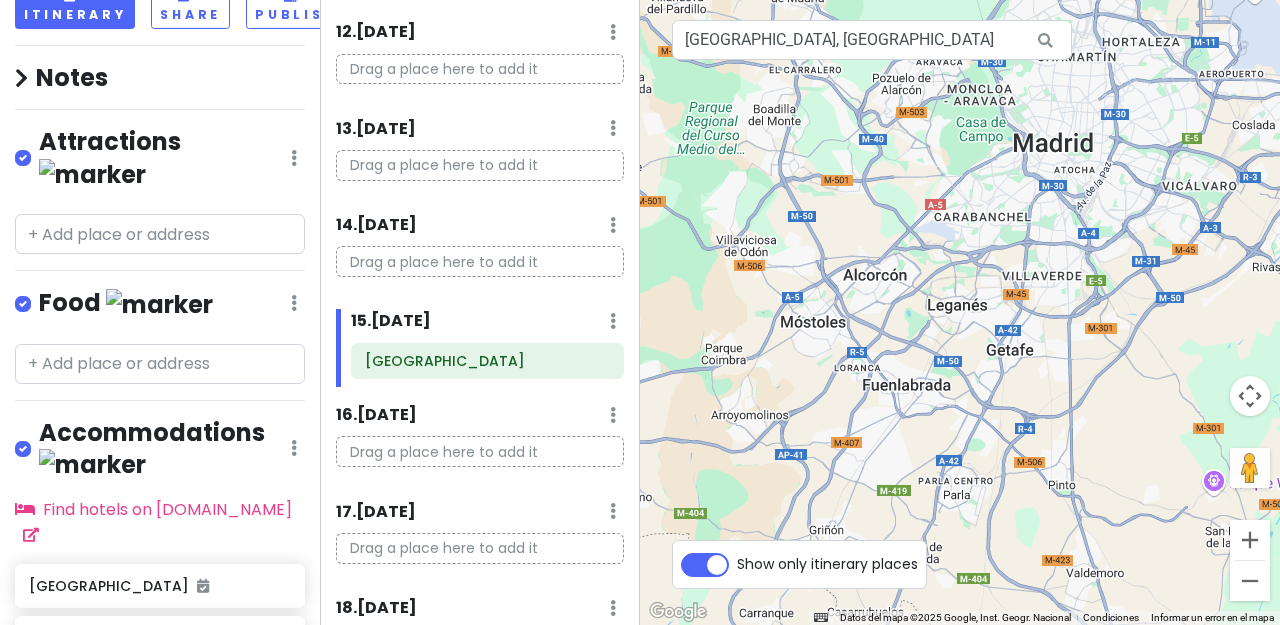 click on "Para navegar, presiona las teclas de flecha." at bounding box center (960, 312) 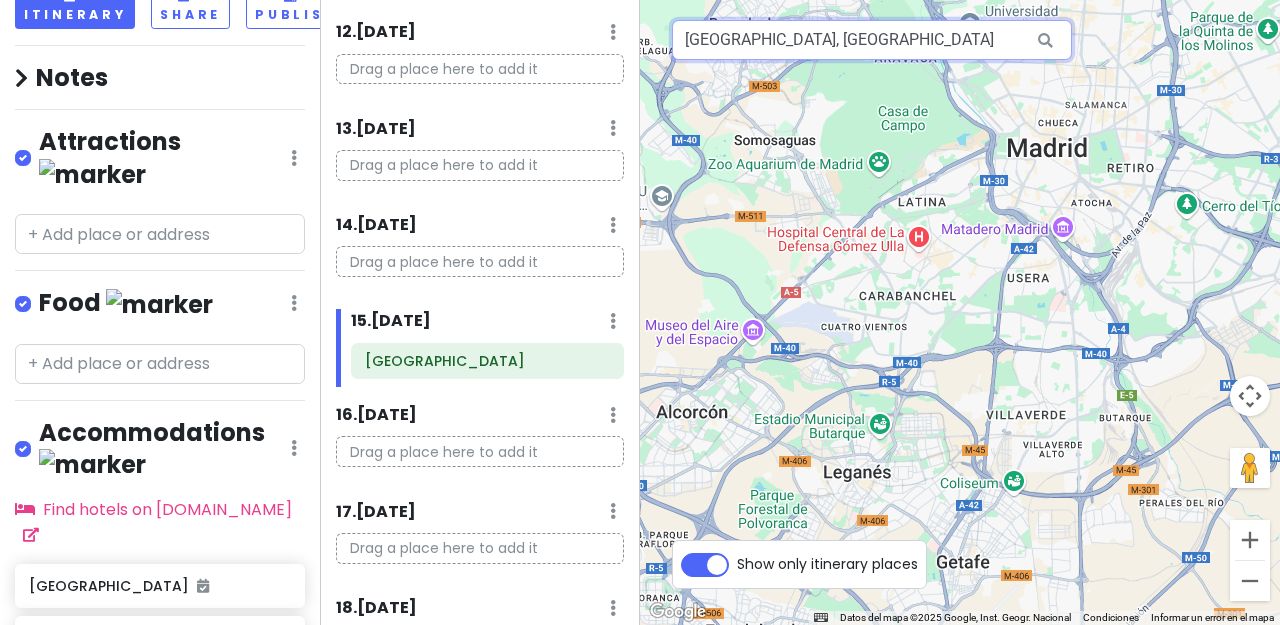 click on "Malmö, Suecia" at bounding box center [872, 40] 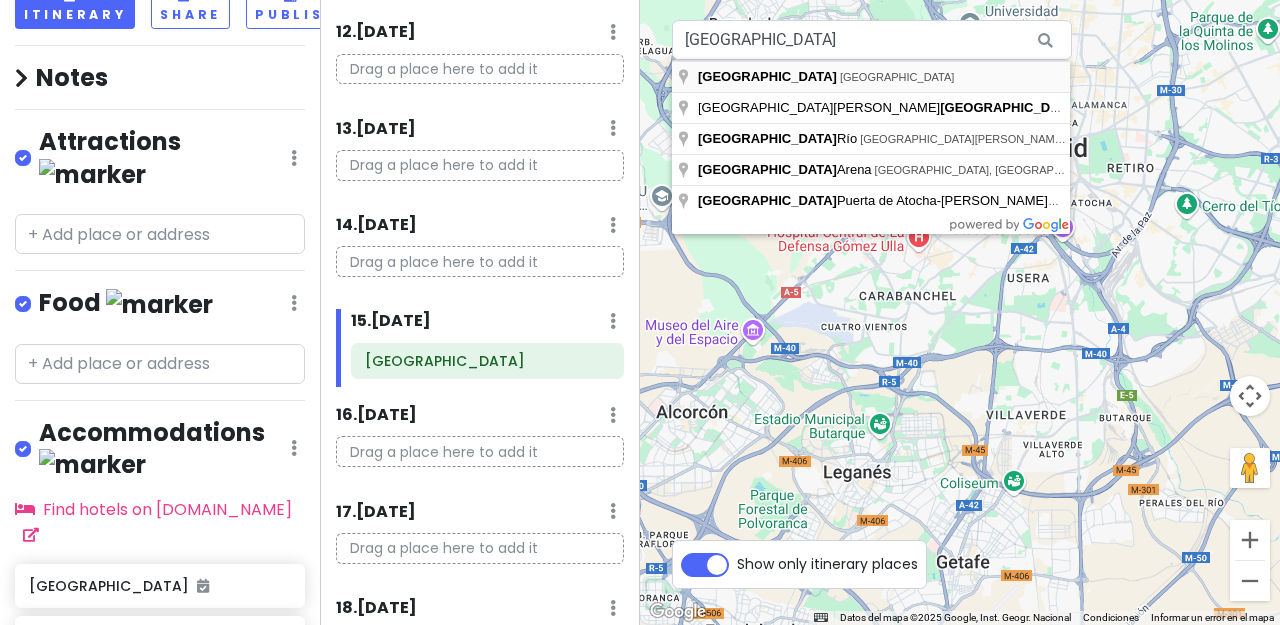 type on "Madrid, España" 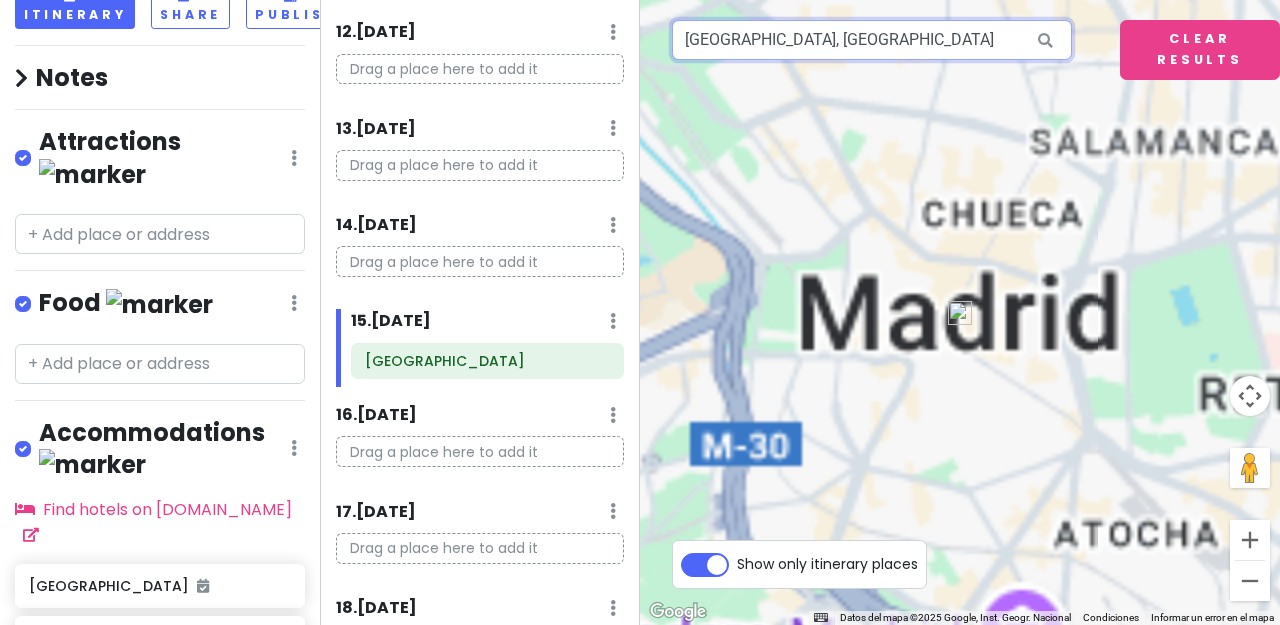 click on "Madrid, España" at bounding box center [872, 40] 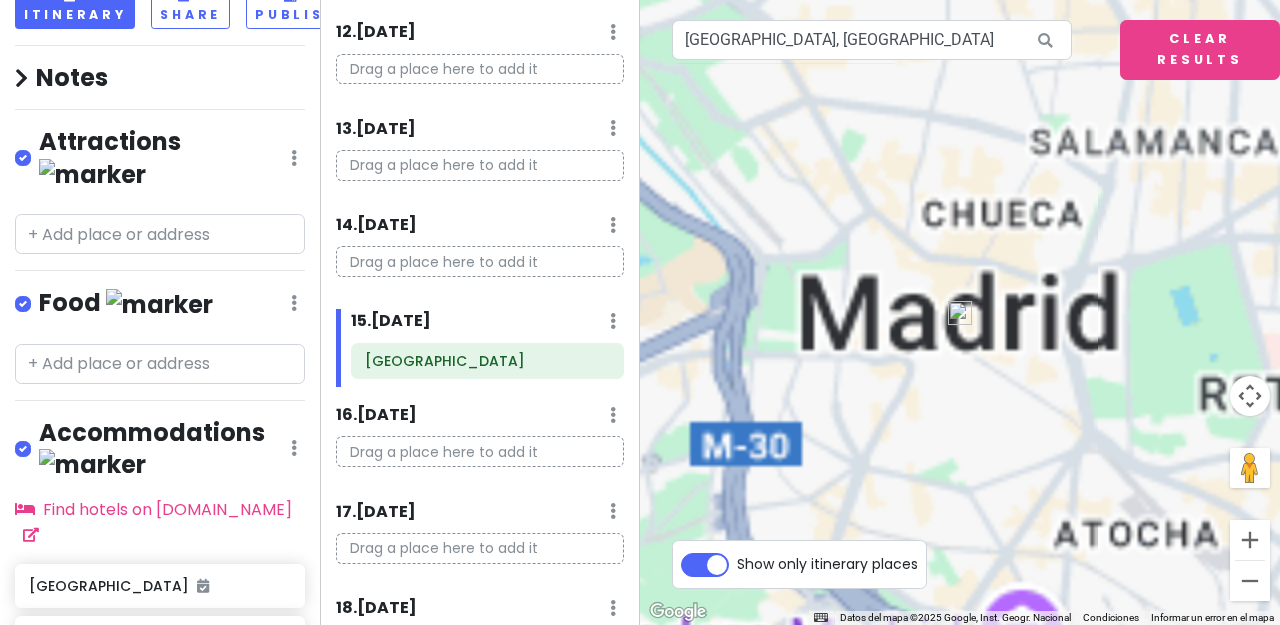 click at bounding box center [960, 313] 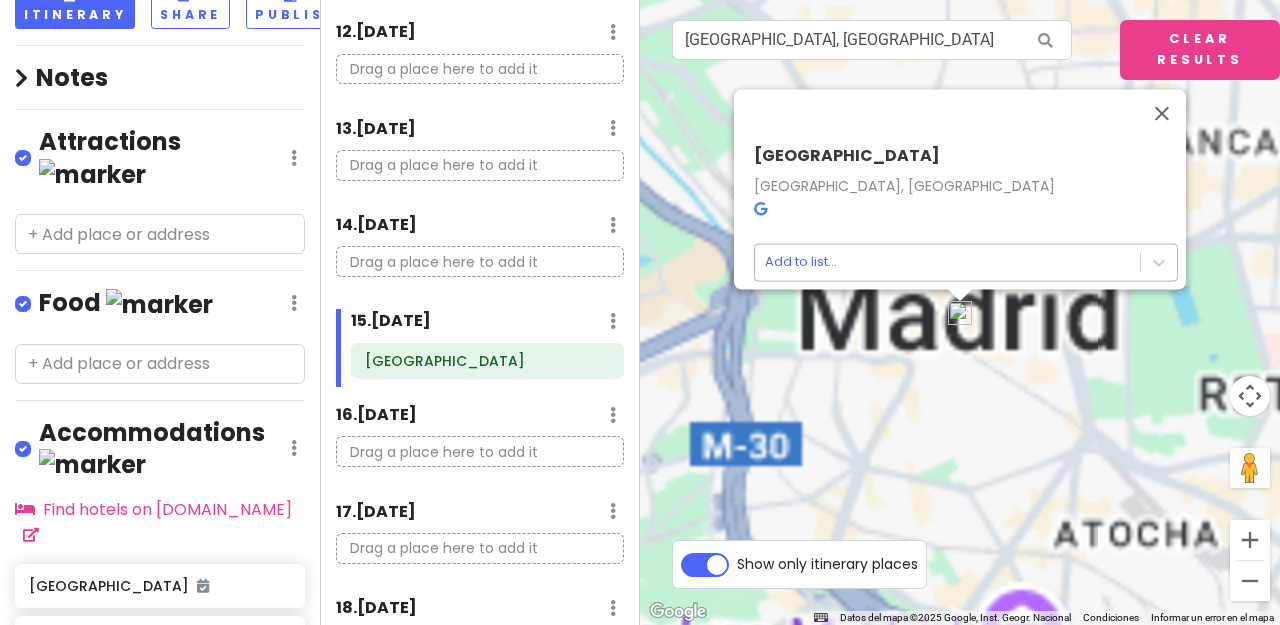 click on "Madrid Trip Private Change Dates Make a Copy Delete Trip Go Pro ⚡️ Give Feedback 💡 Support Scout ☕️ Itinerary Share Publish Notes Add notes... Attractions   Edit Reorder Delete List Food   Edit Reorder Delete List Accommodations   Edit Reorder Delete List Find hotels on Booking.com Berlín Malmö + Add a section Itinerary × 1 .  Mon 7/21 Edit Day Notes Delete Day   Click to add day notes Drag a place here to add it 2 .  Tue 7/22 Add Day Notes Delete Day Drag a place here to add it 3 .  Wed 7/23 Add Day Notes Delete Day Drag a place here to add it 4 .  Thu 7/24 Add Day Notes Delete Day Drag a place here to add it 5 .  Fri 7/25 Add Day Notes Delete Day Drag a place here to add it 6 .  Sat 7/26 Add Day Notes Delete Day Drag a place here to add it 7 .  Sun 7/27 Add Day Notes Delete Day Drag a place here to add it 8 .  Mon 7/28 Add Day Notes Delete Day Berlín 9 .  Tue 7/29 Add Day Notes Delete Day Drag a place here to add it 10 .  Wed 7/30 Add Day Notes Delete Day Drag a place here to add it 11 .  12" at bounding box center [640, 312] 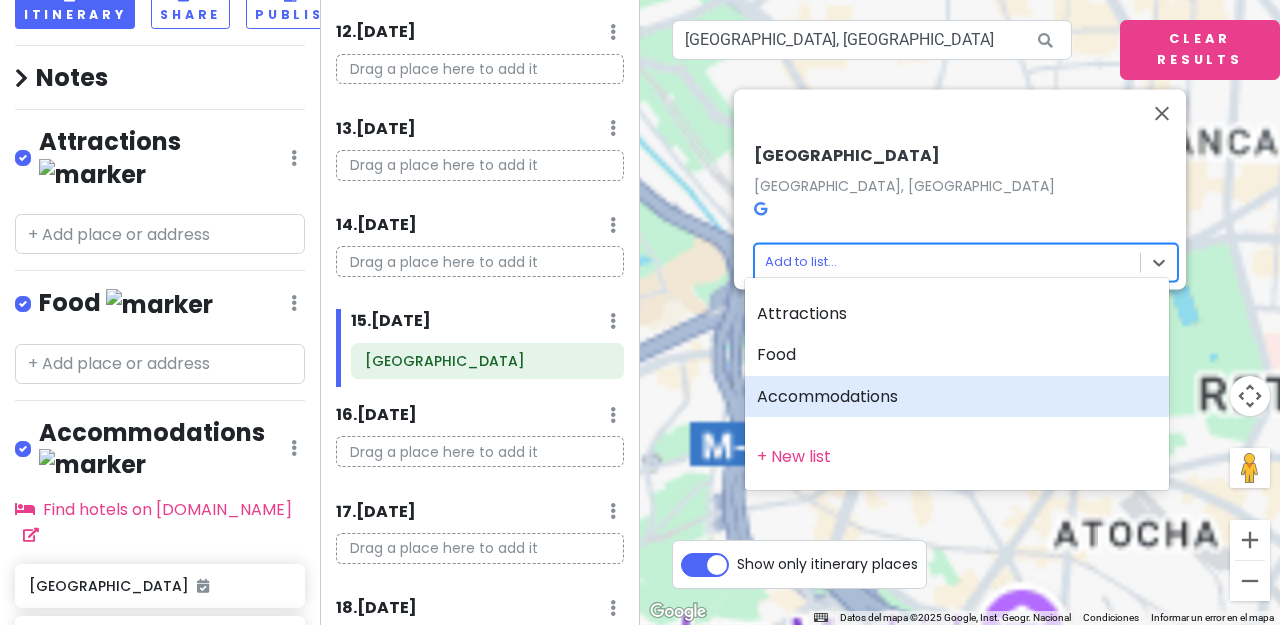 click on "Accommodations" at bounding box center [957, 397] 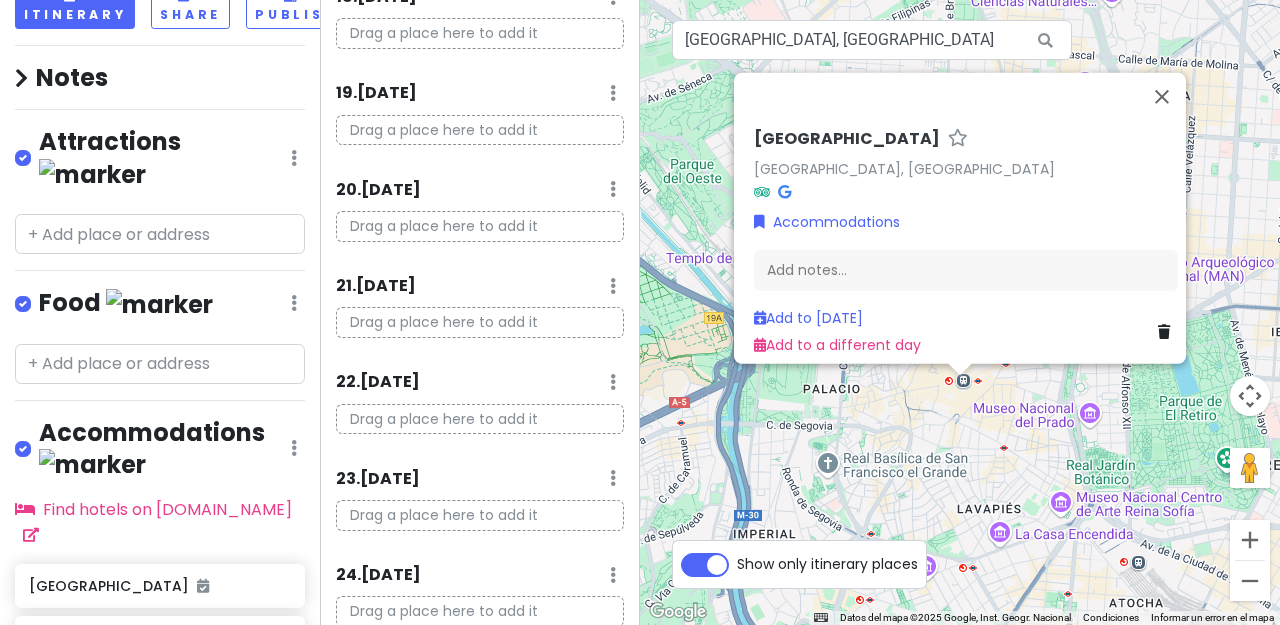 scroll, scrollTop: 1763, scrollLeft: 0, axis: vertical 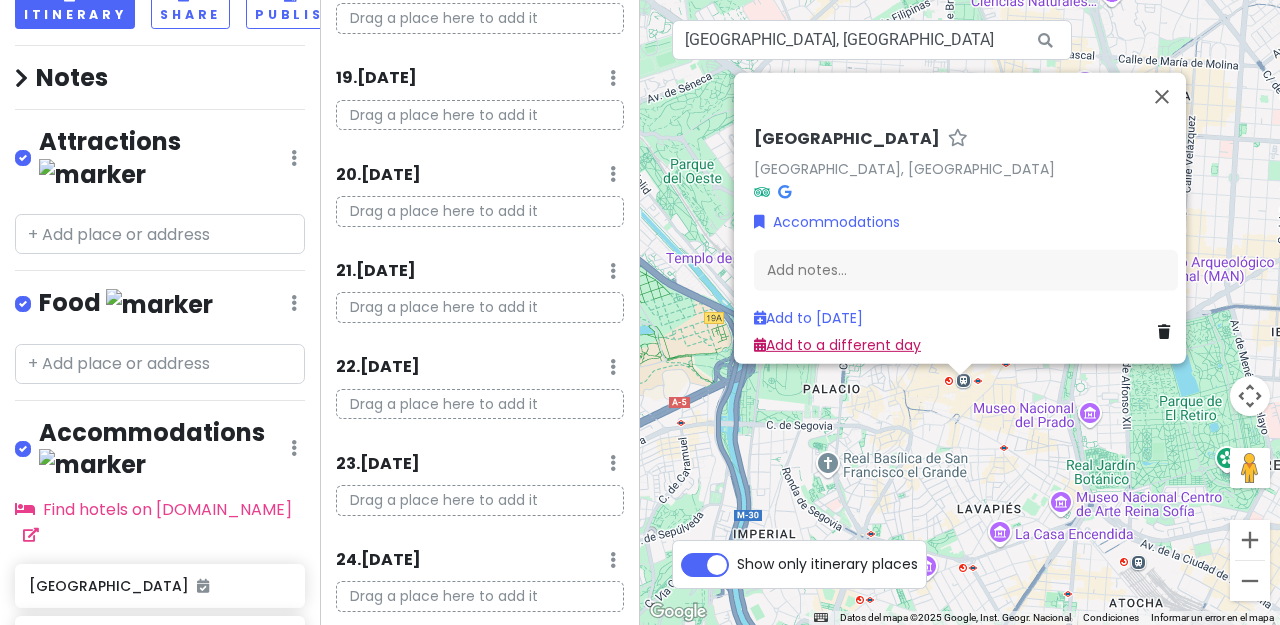 click on "Add to a different day" at bounding box center (837, 344) 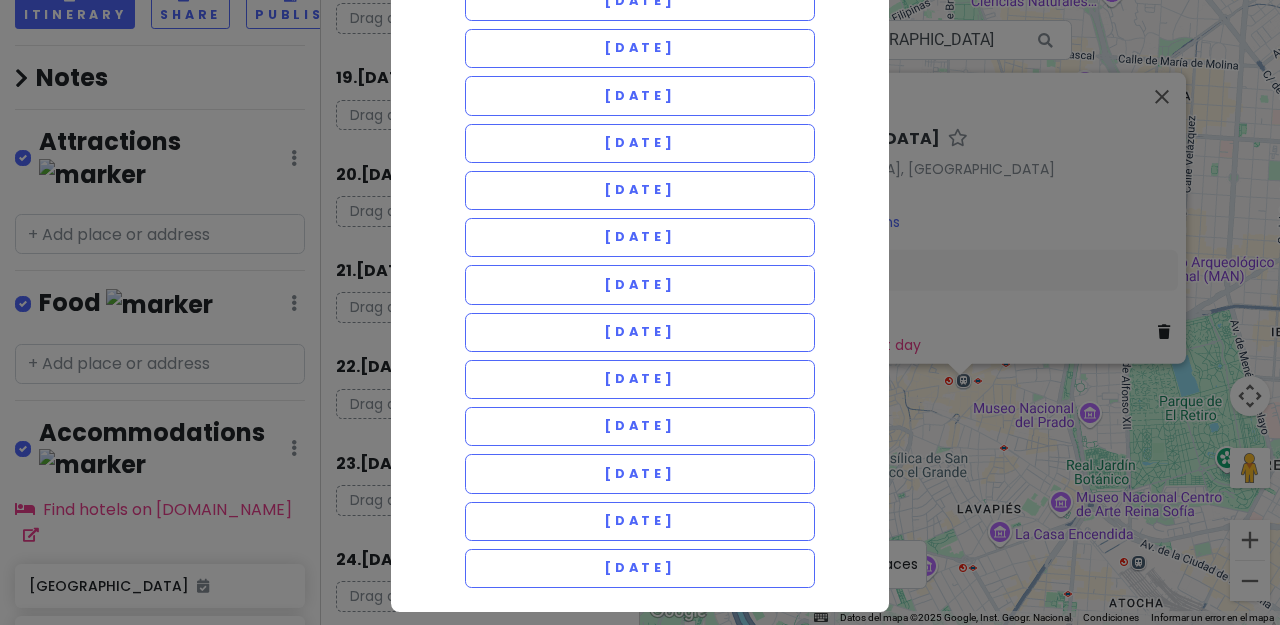 scroll, scrollTop: 822, scrollLeft: 0, axis: vertical 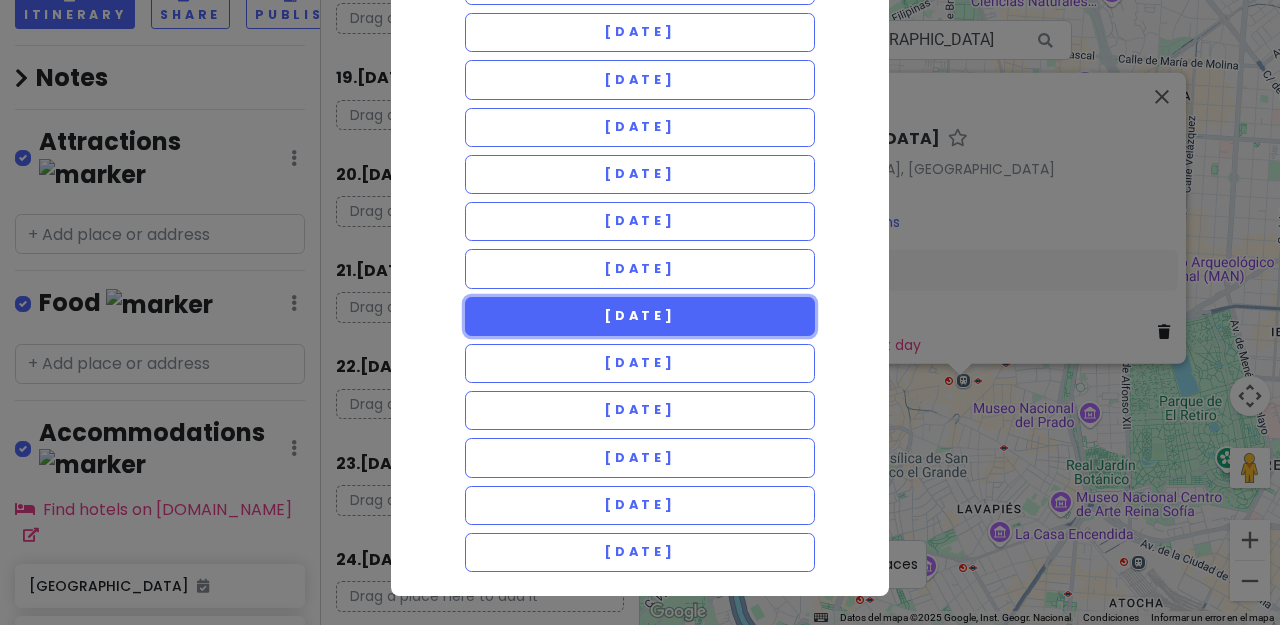 click on "Monday 8/11" at bounding box center (640, 316) 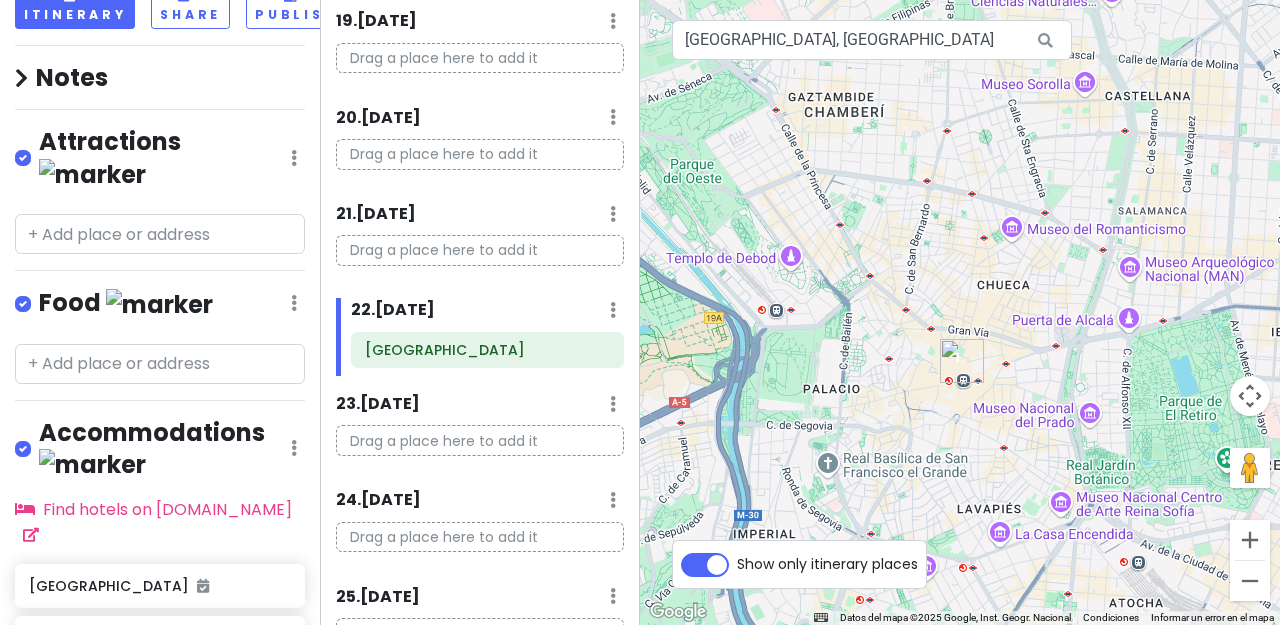 scroll, scrollTop: 1812, scrollLeft: 0, axis: vertical 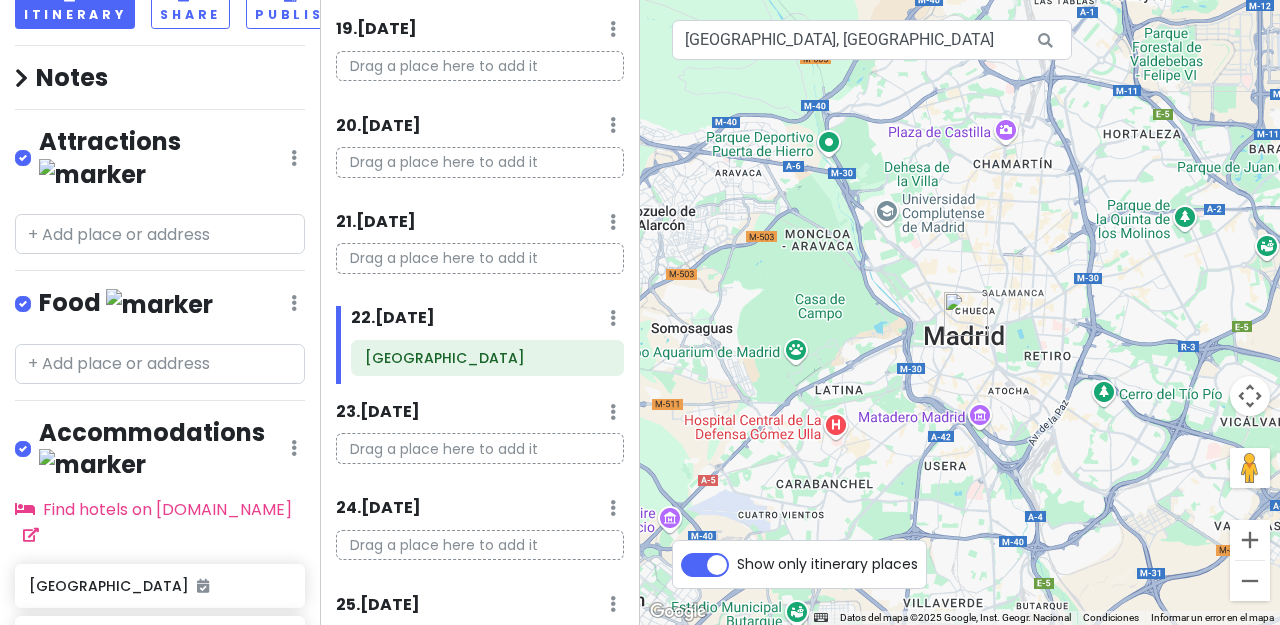 click on "Para navegar, presiona las teclas de flecha." at bounding box center (960, 312) 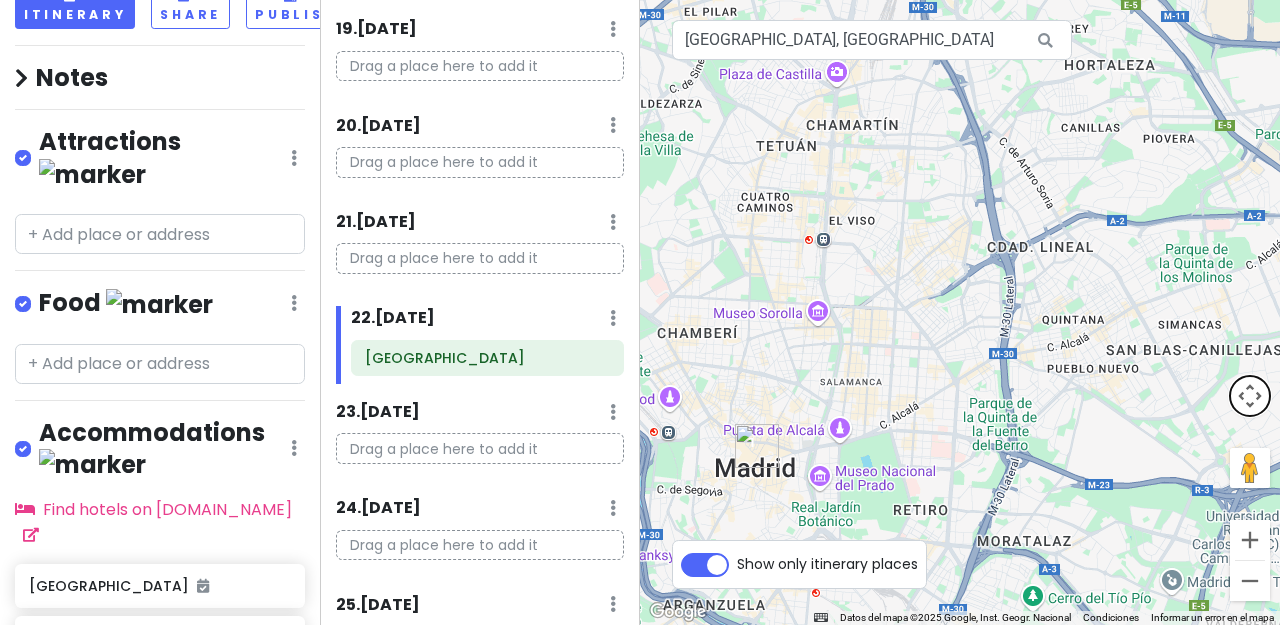 click at bounding box center [1250, 396] 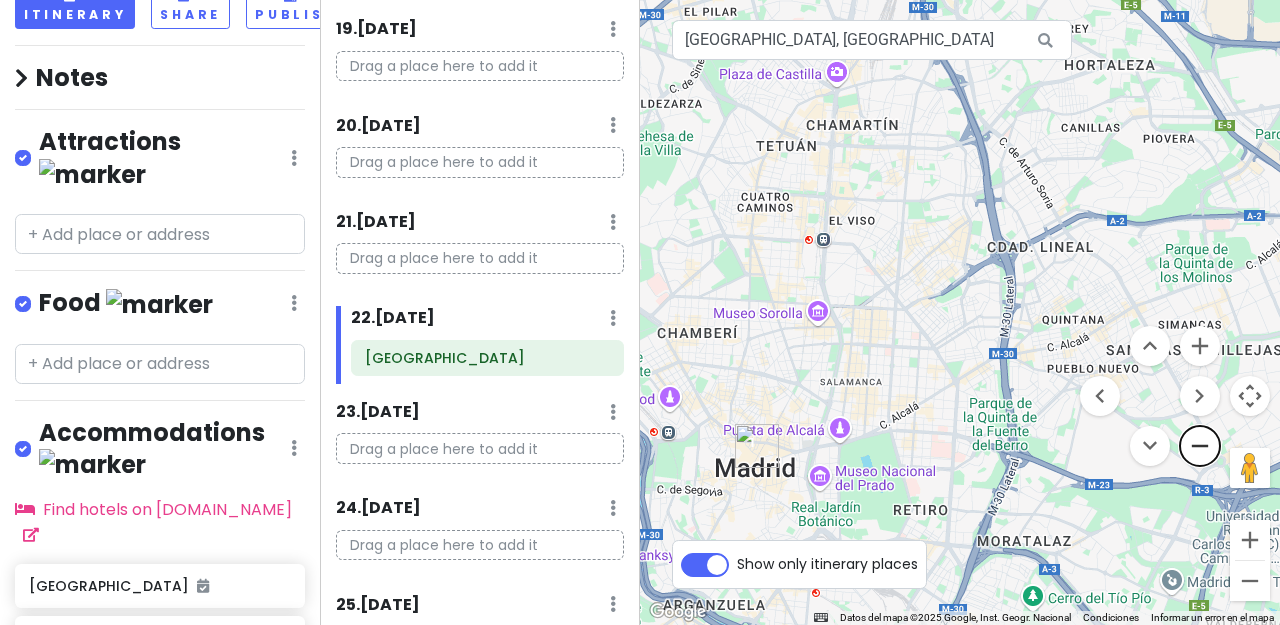 click at bounding box center [1200, 446] 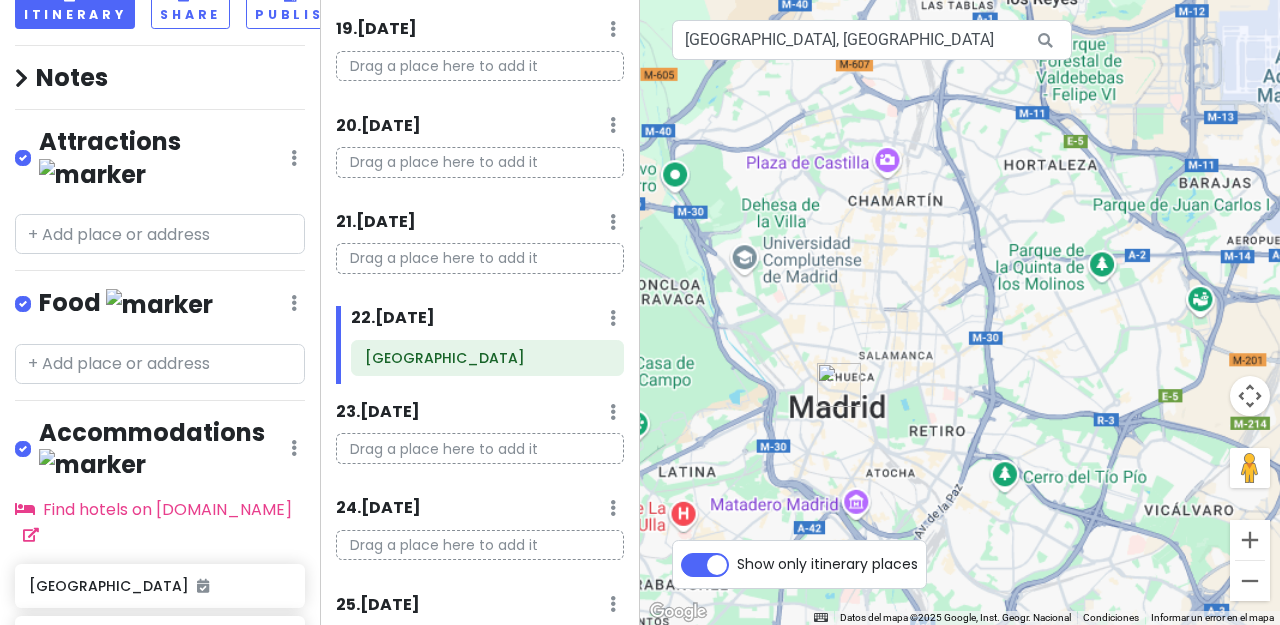 click on "Para navegar, presiona las teclas de flecha." at bounding box center [960, 312] 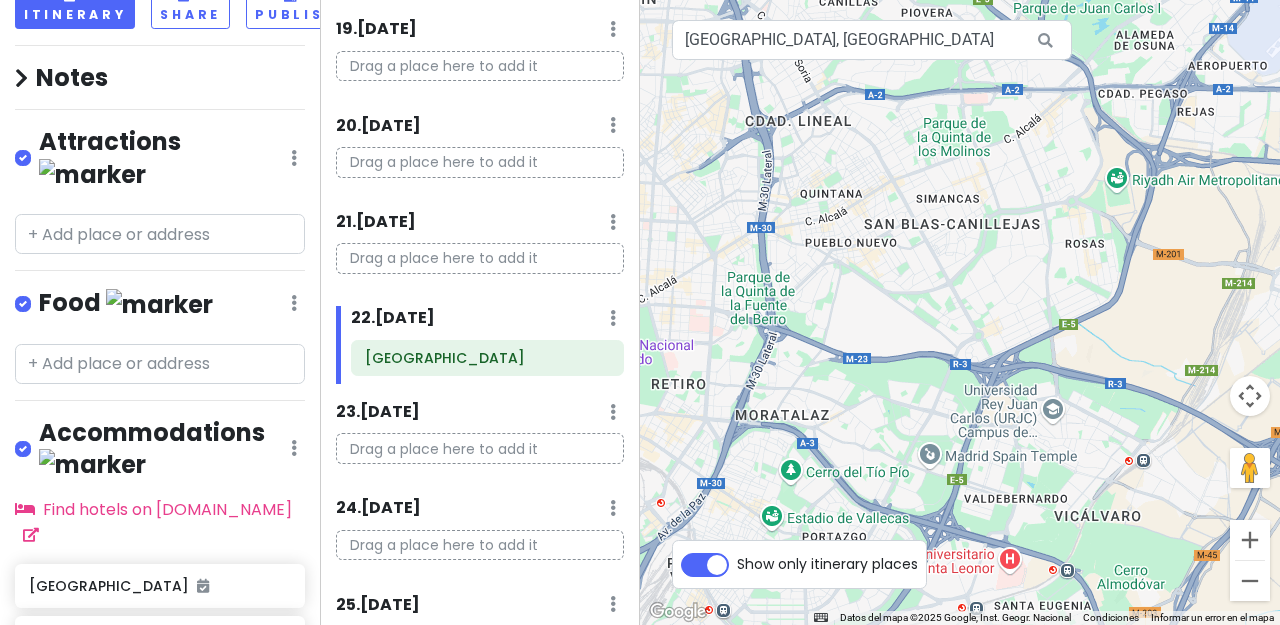 click on "Para navegar, presiona las teclas de flecha." at bounding box center [960, 312] 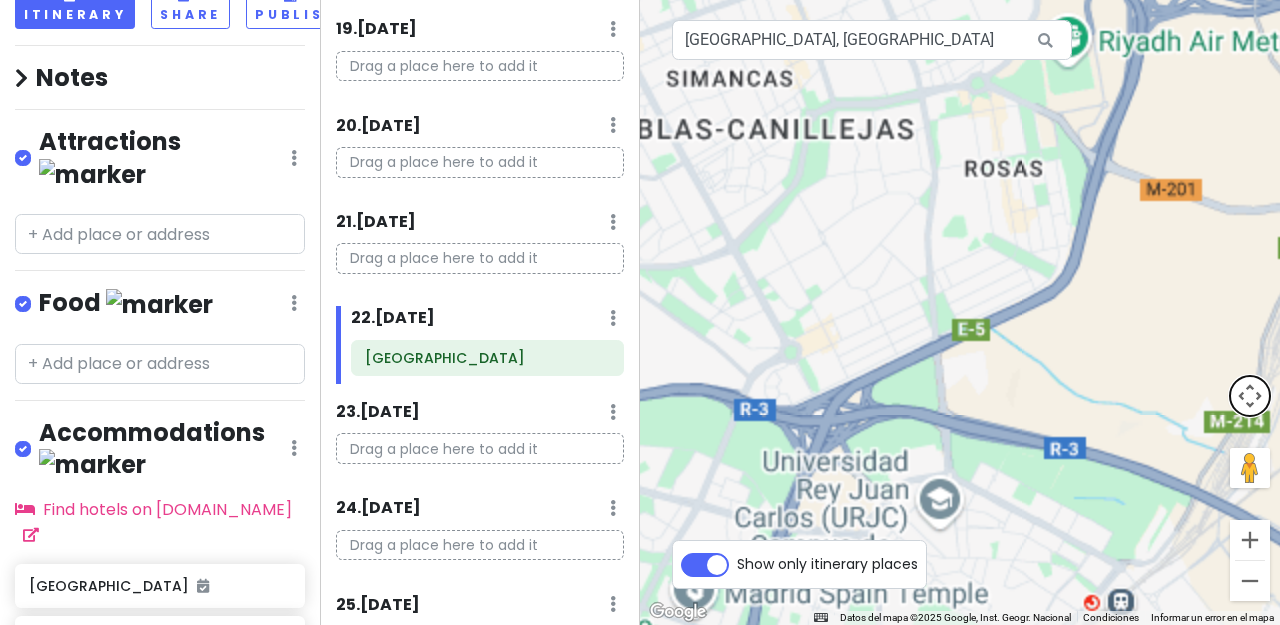 click at bounding box center [1250, 396] 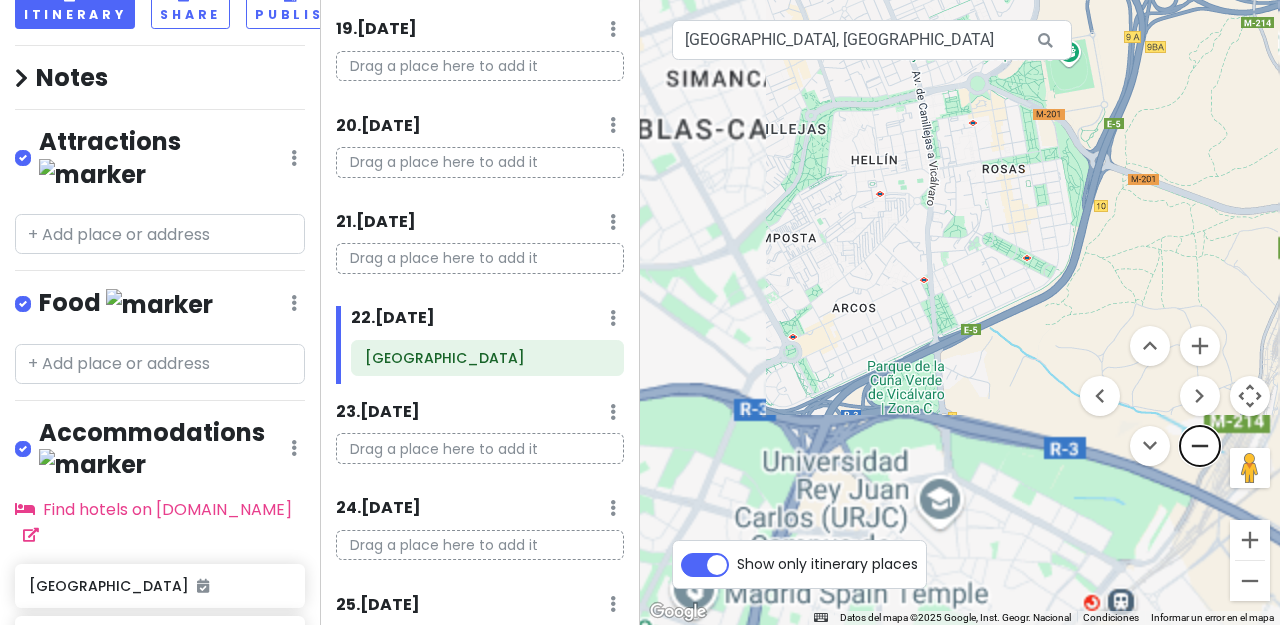 click at bounding box center (1200, 446) 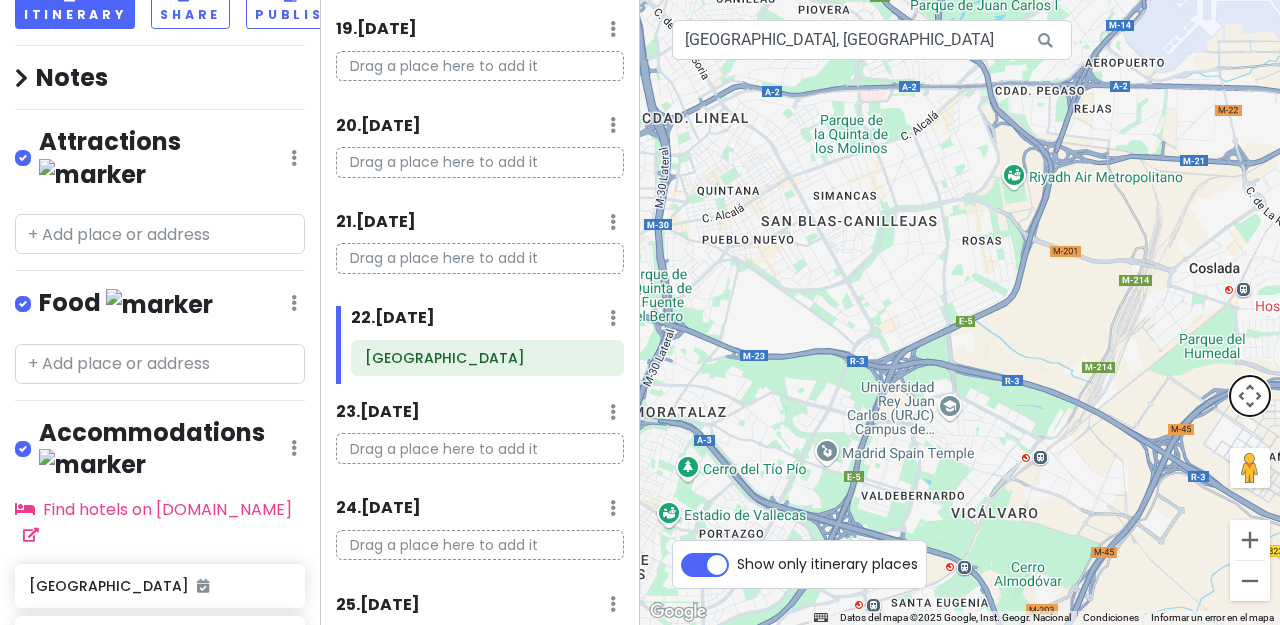 click at bounding box center [1250, 396] 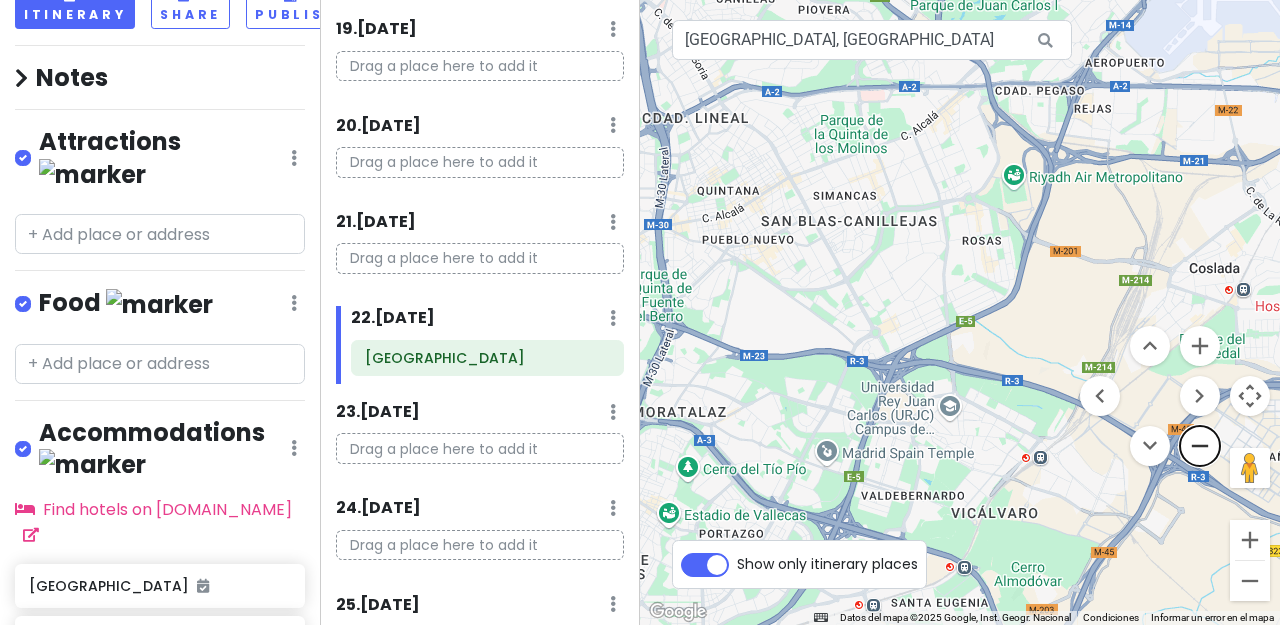 click at bounding box center (1200, 446) 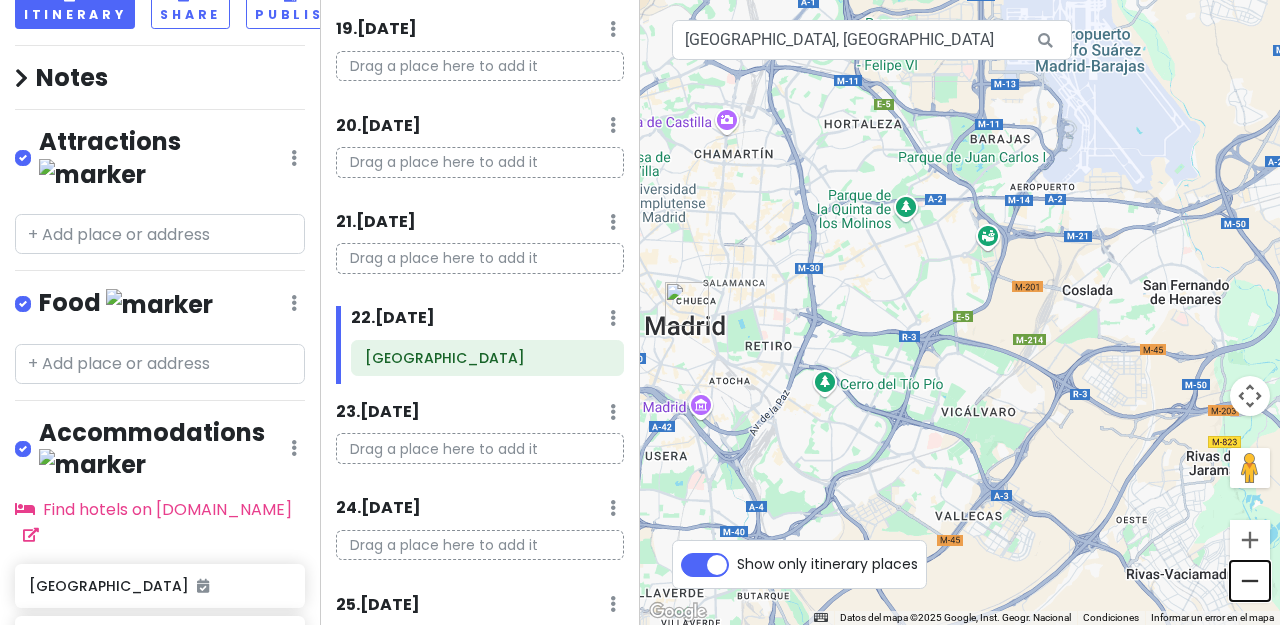 click at bounding box center (1250, 581) 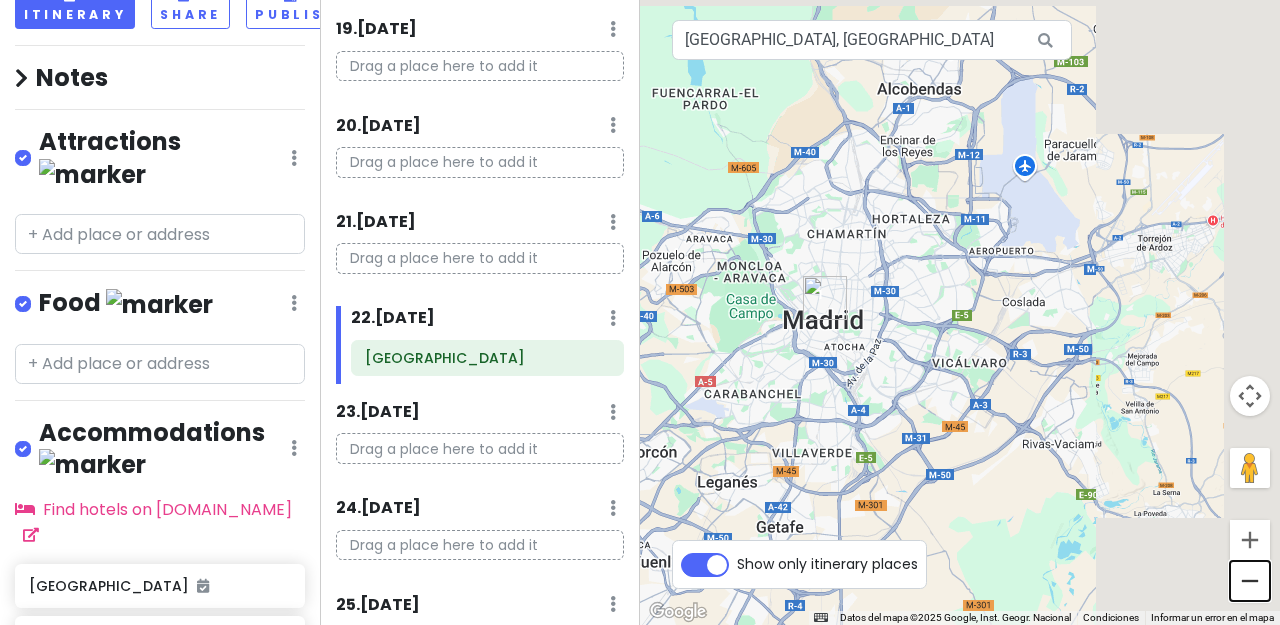 click at bounding box center [1250, 581] 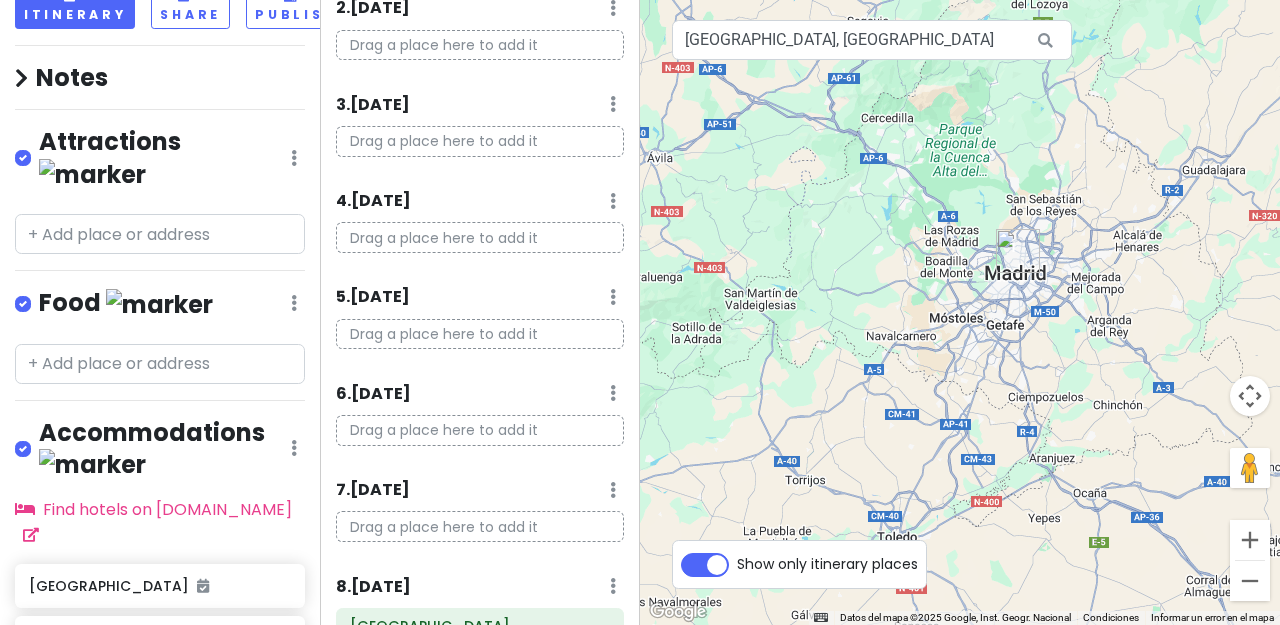 scroll, scrollTop: 0, scrollLeft: 0, axis: both 